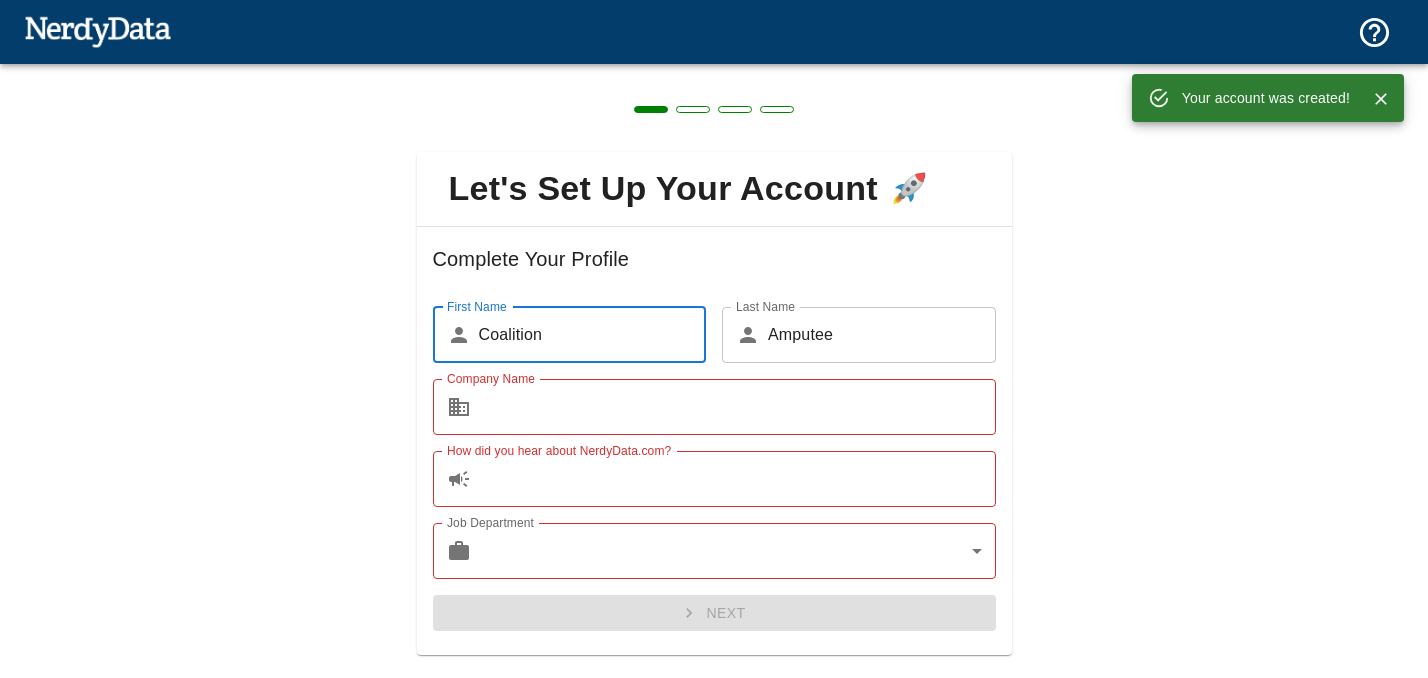 scroll, scrollTop: 0, scrollLeft: 0, axis: both 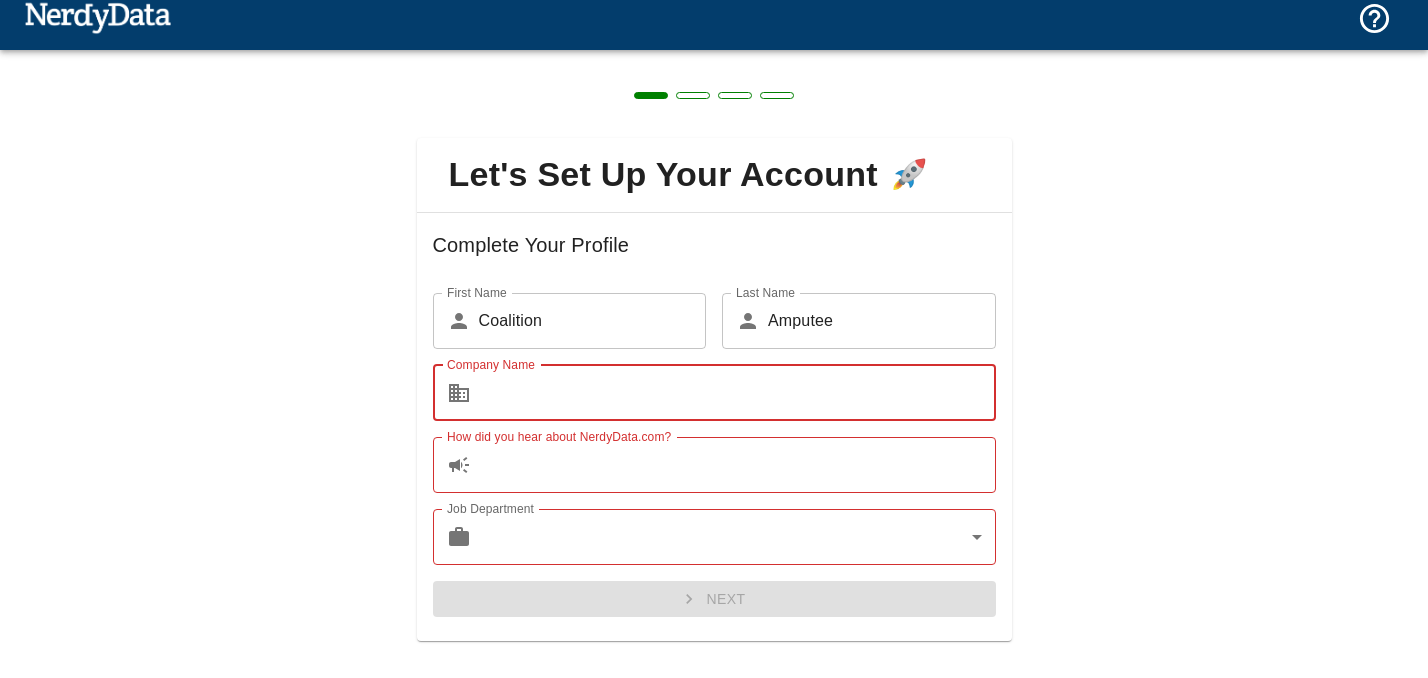 click on "Company Name" at bounding box center [737, 393] 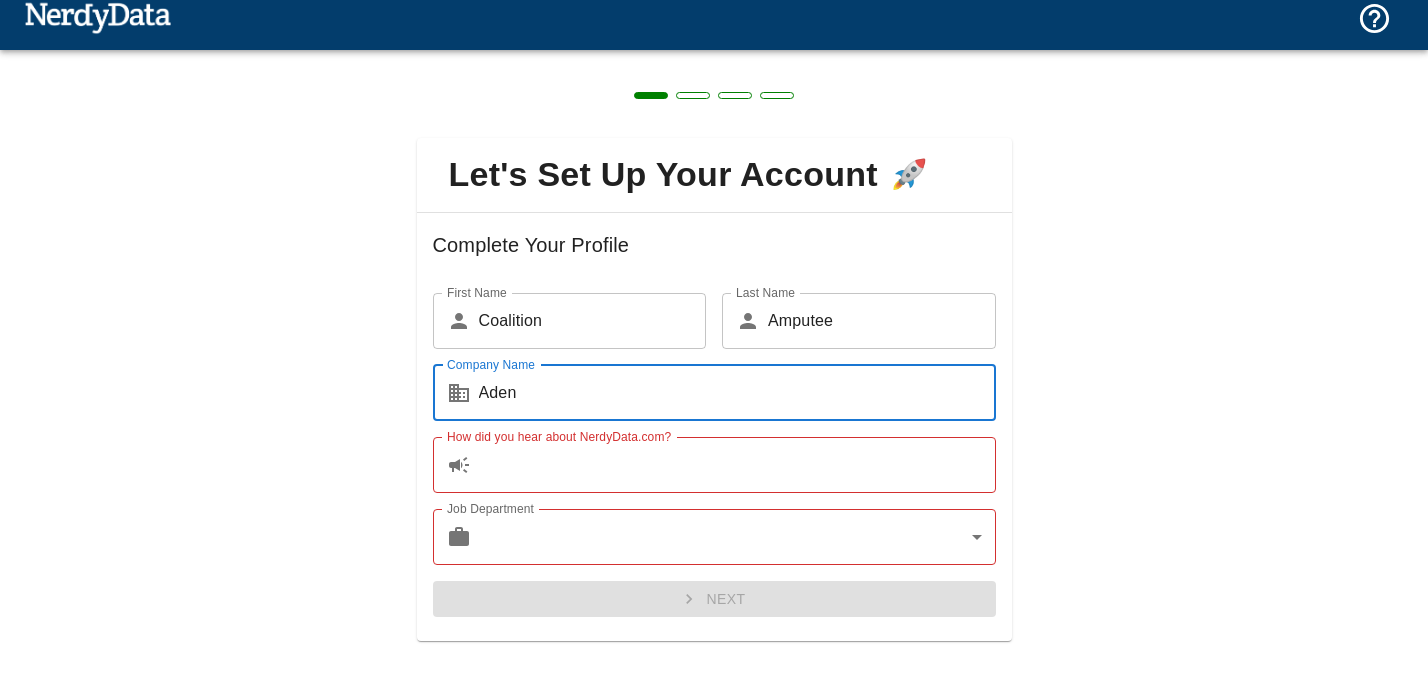 scroll, scrollTop: 41, scrollLeft: 0, axis: vertical 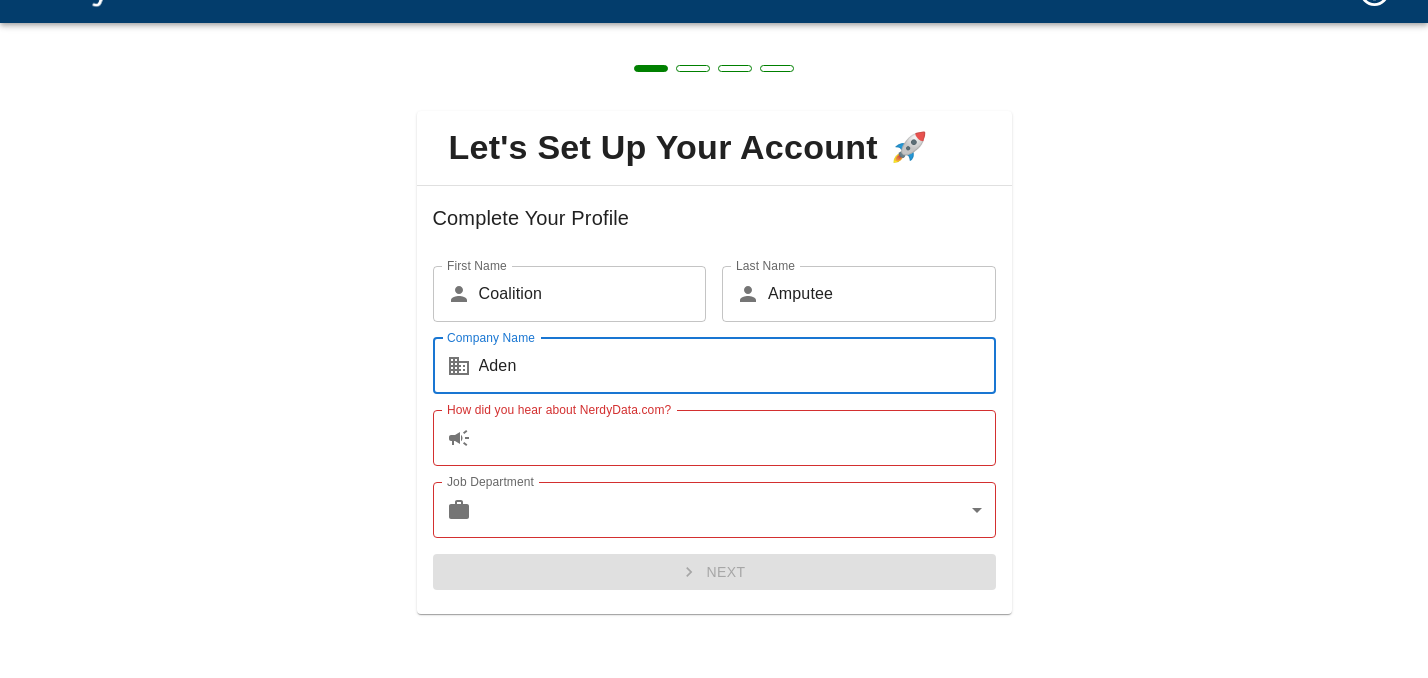 type on "Aden" 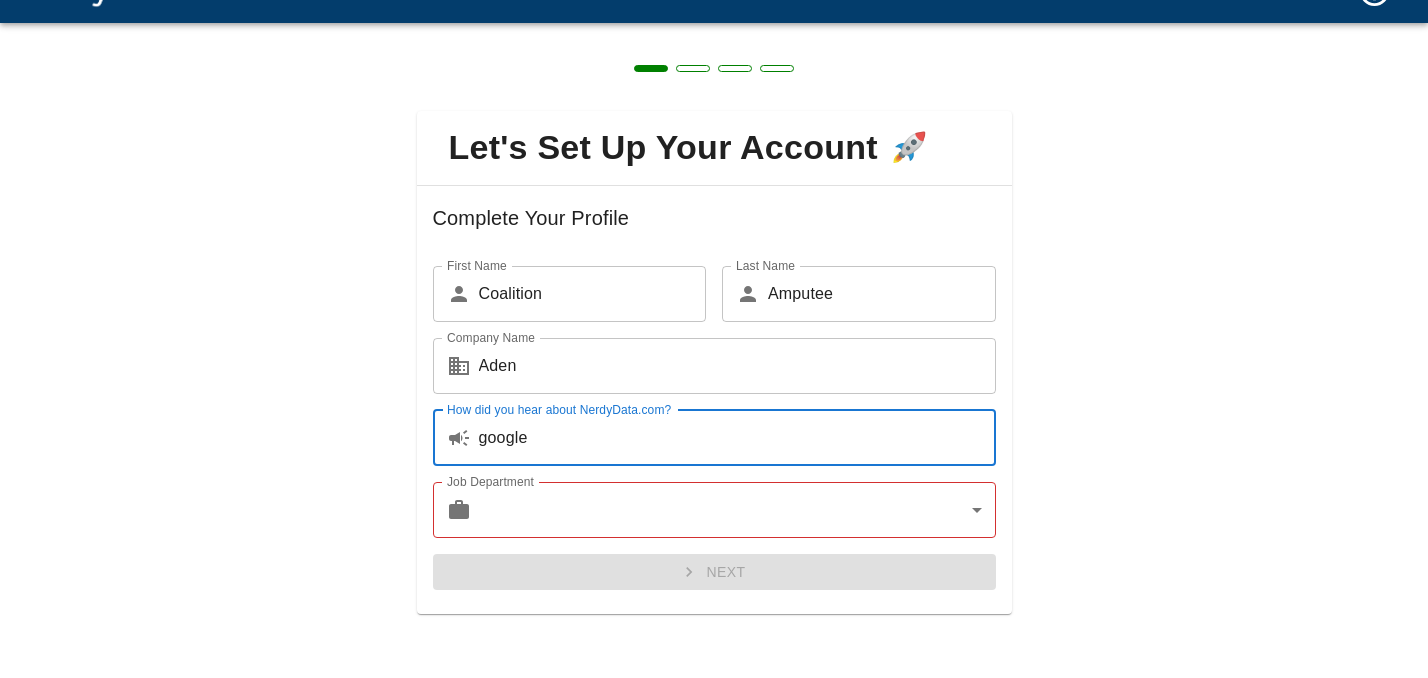 type on "google" 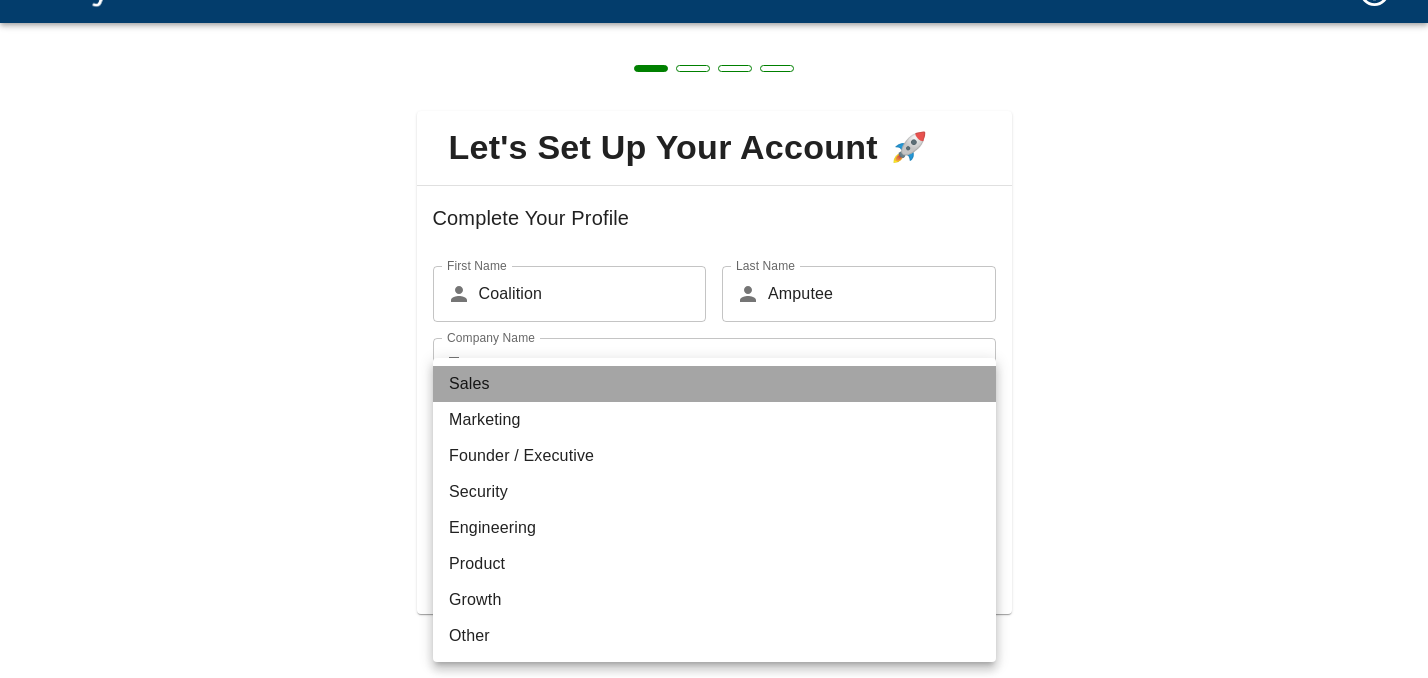 click on "Sales" at bounding box center [714, 384] 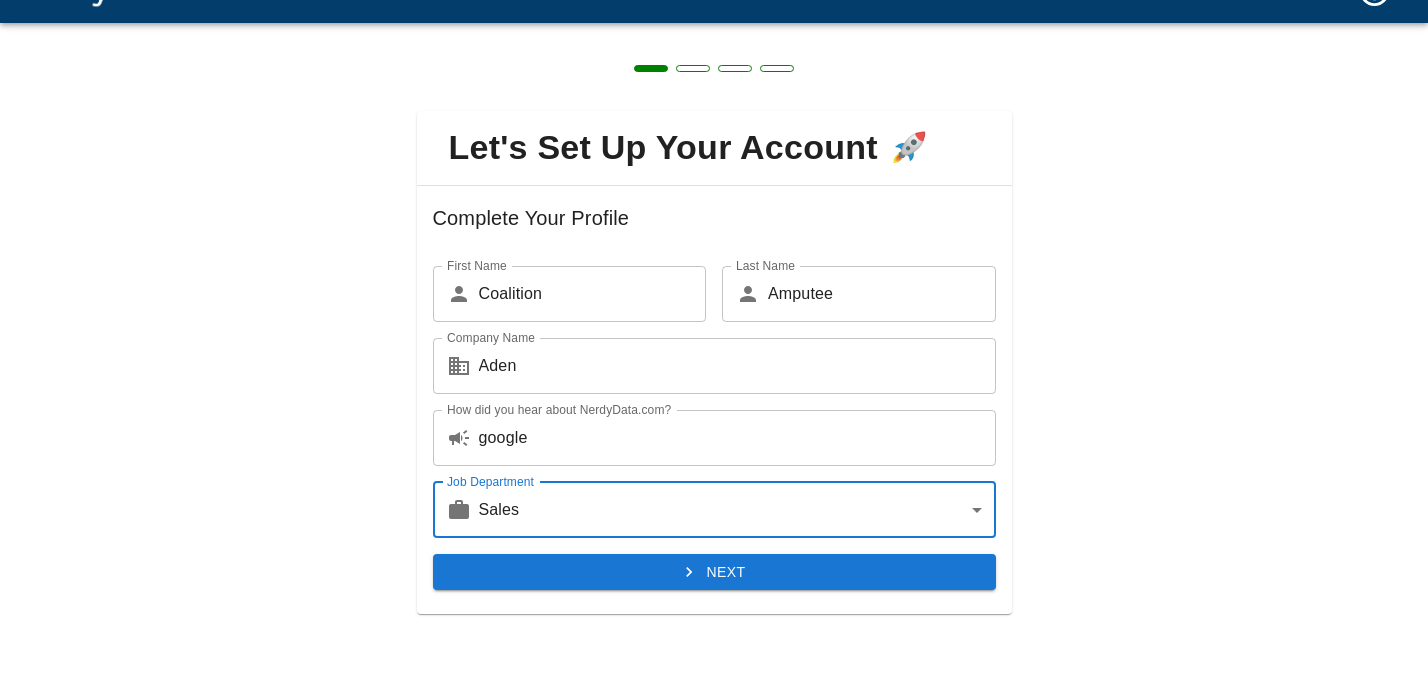 click on "Next" at bounding box center [714, 572] 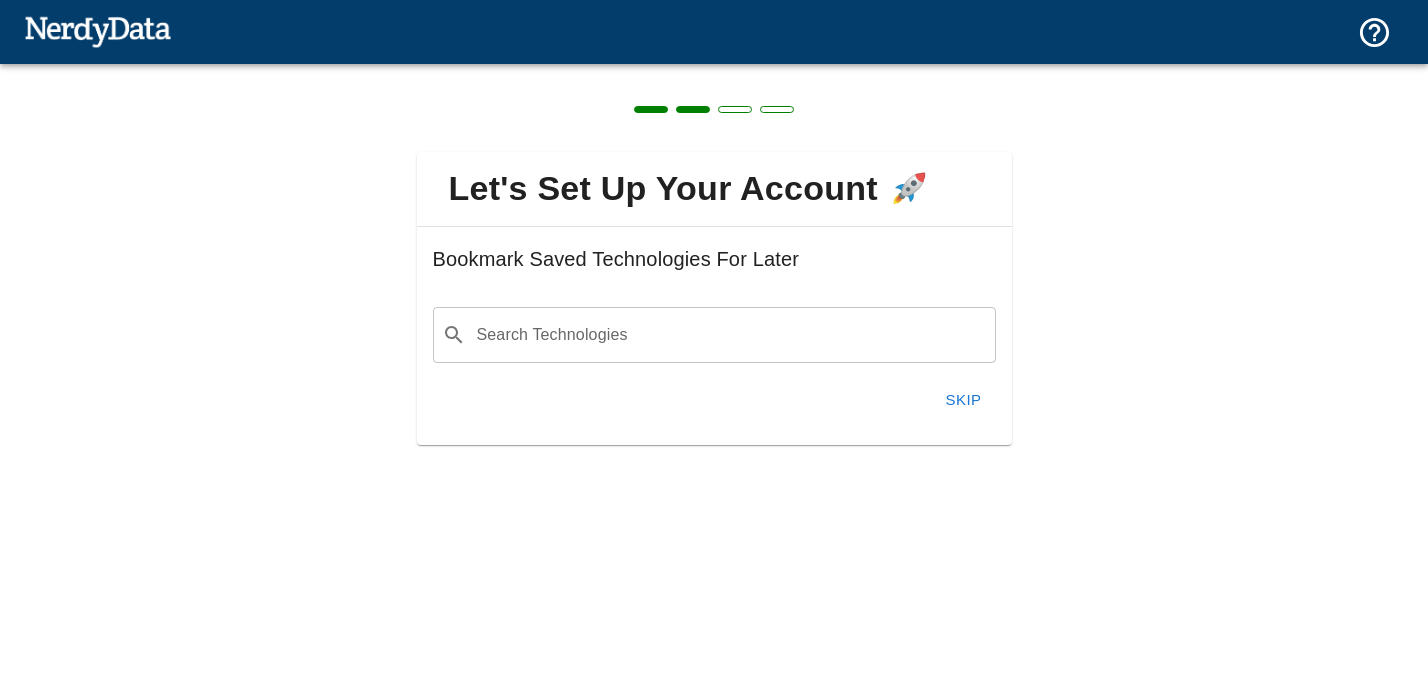 scroll, scrollTop: 0, scrollLeft: 0, axis: both 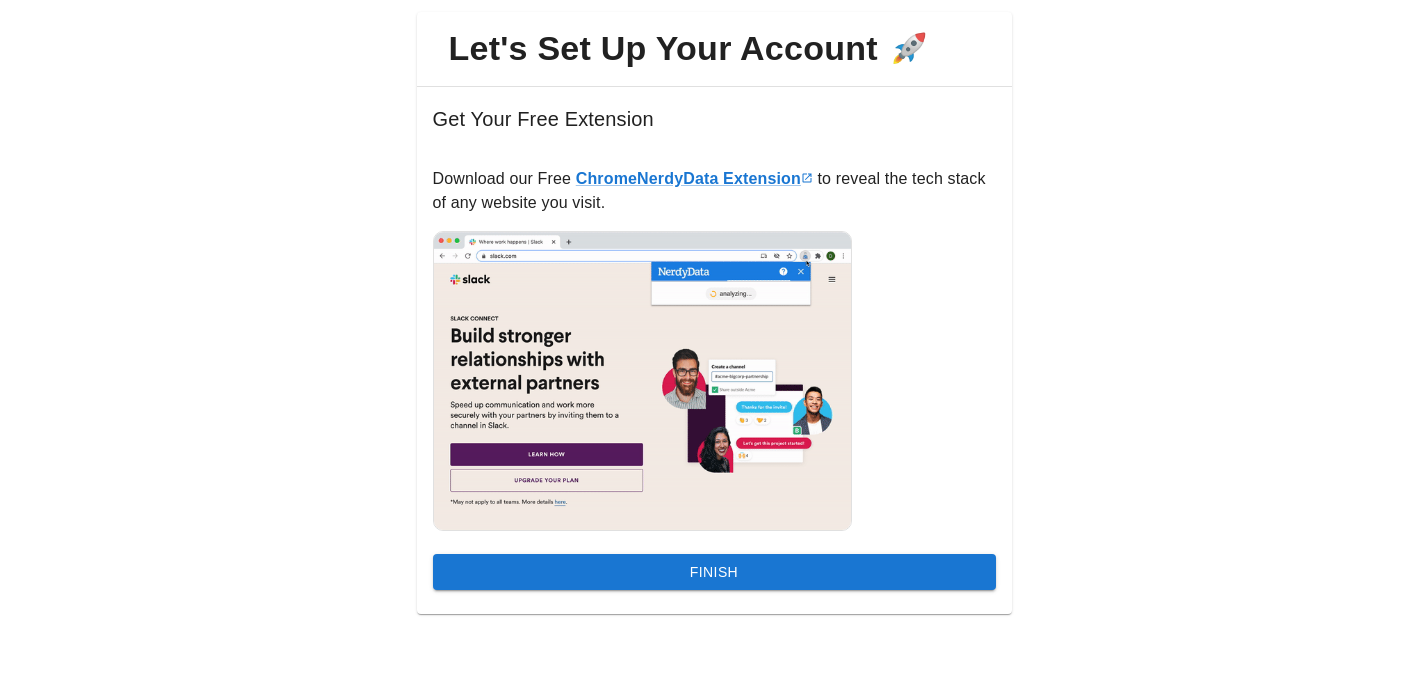 click on "Finish" at bounding box center (714, 572) 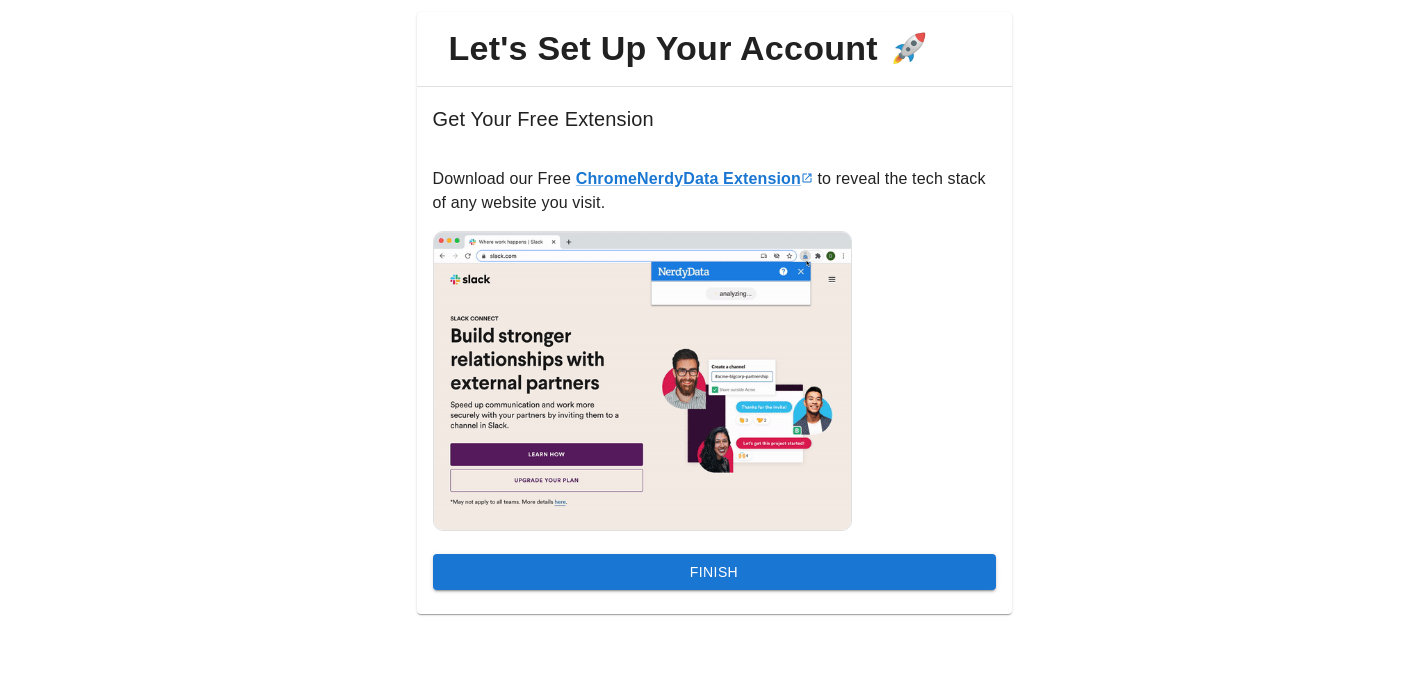 scroll, scrollTop: 0, scrollLeft: 0, axis: both 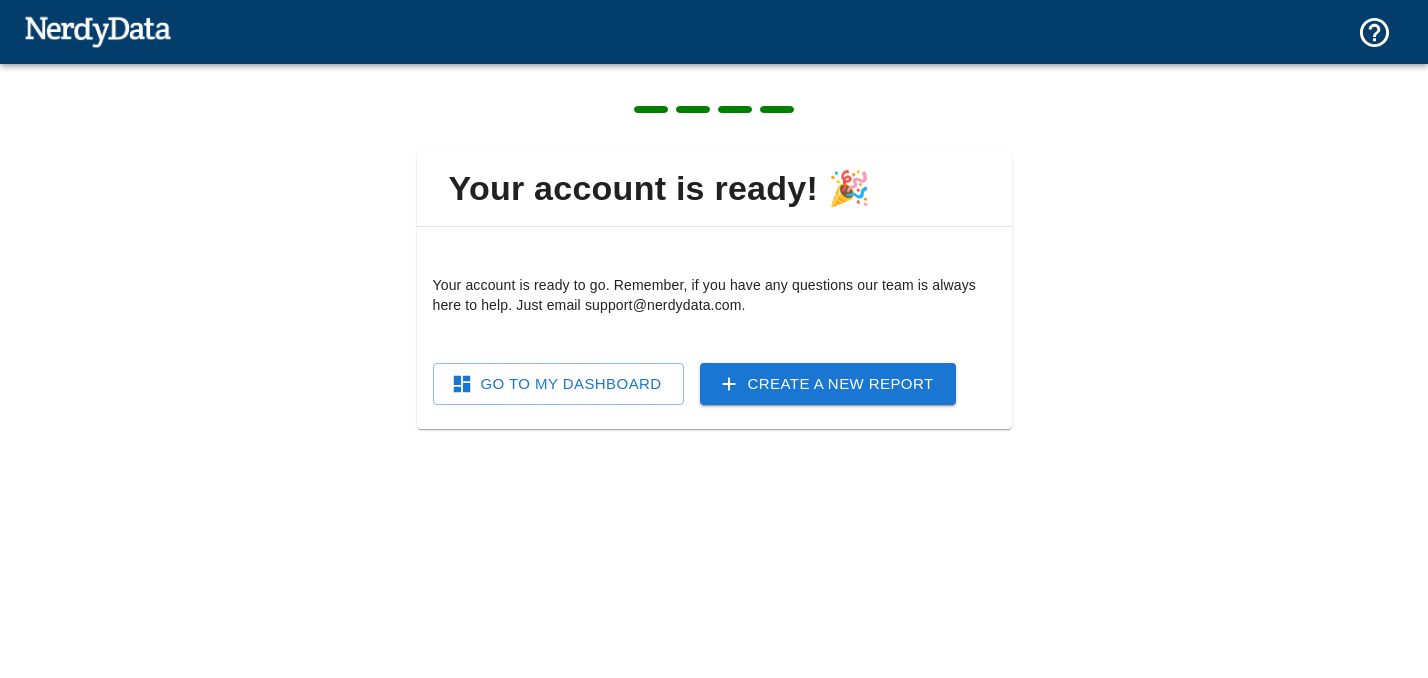 click on "Go To My Dashboard" at bounding box center (558, 384) 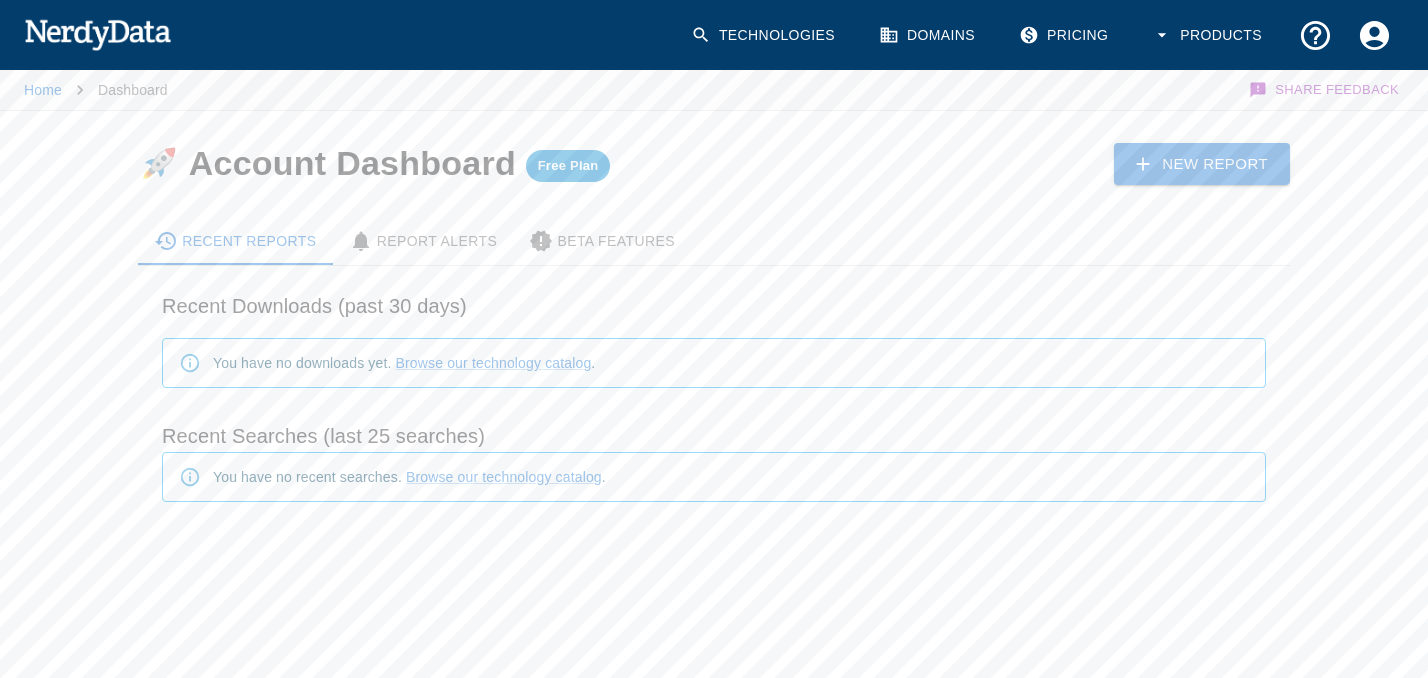 click on "Technologies" at bounding box center [765, 35] 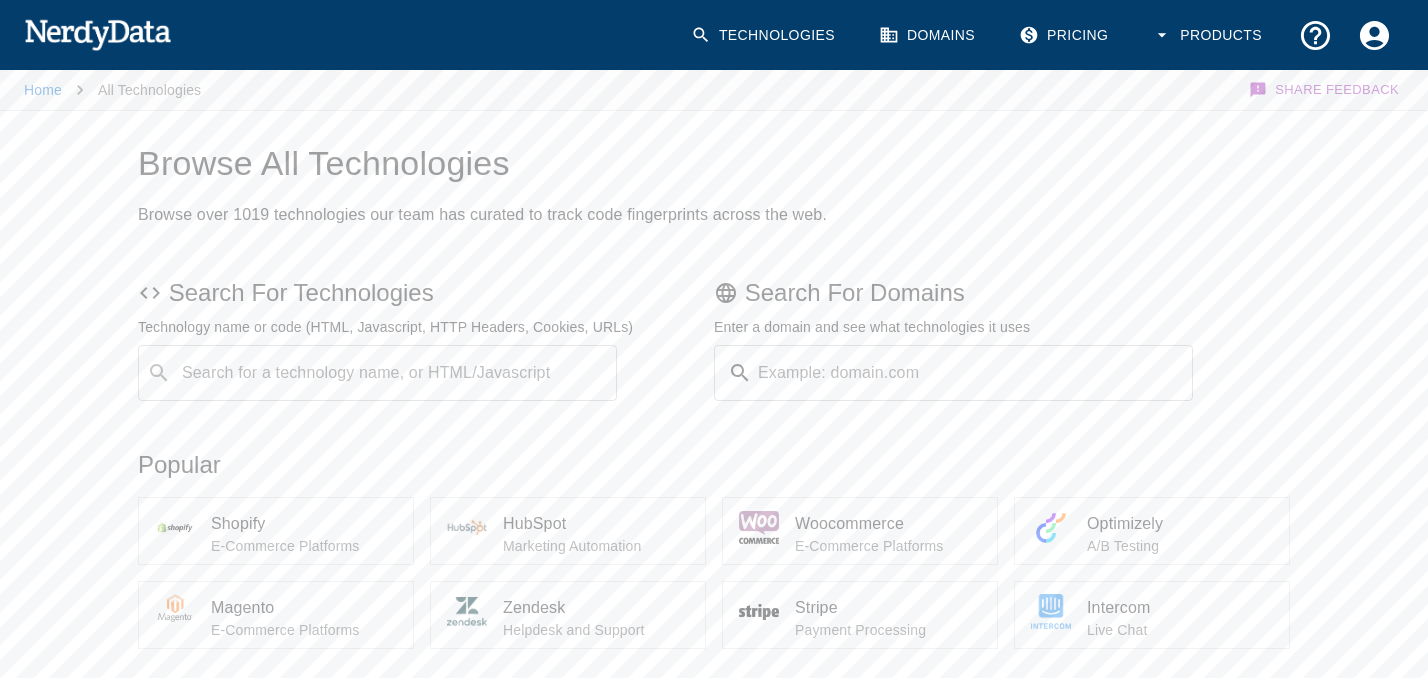 click on "Search for a technology name, or HTML/Javascript ​ Search for a technology name, or HTML/Javascript" at bounding box center (377, 373) 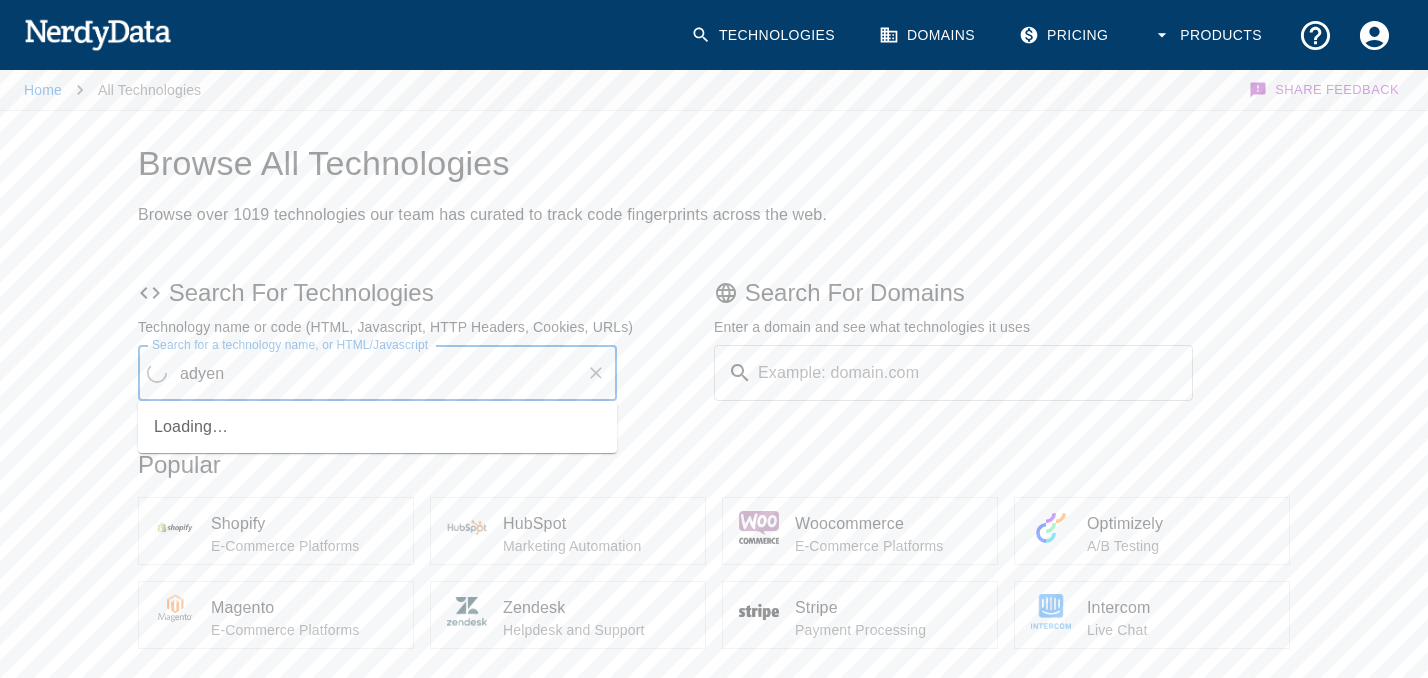 type on "adyen" 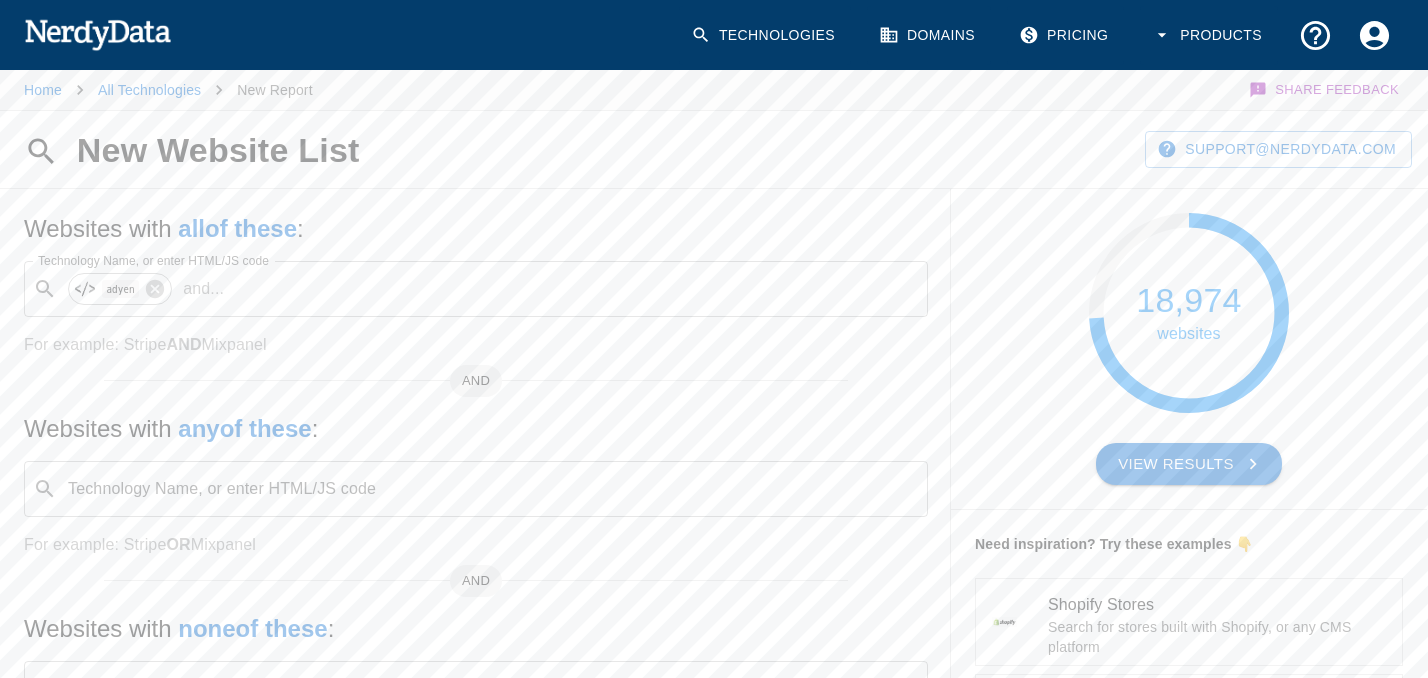 click on "View Results" at bounding box center (1189, 464) 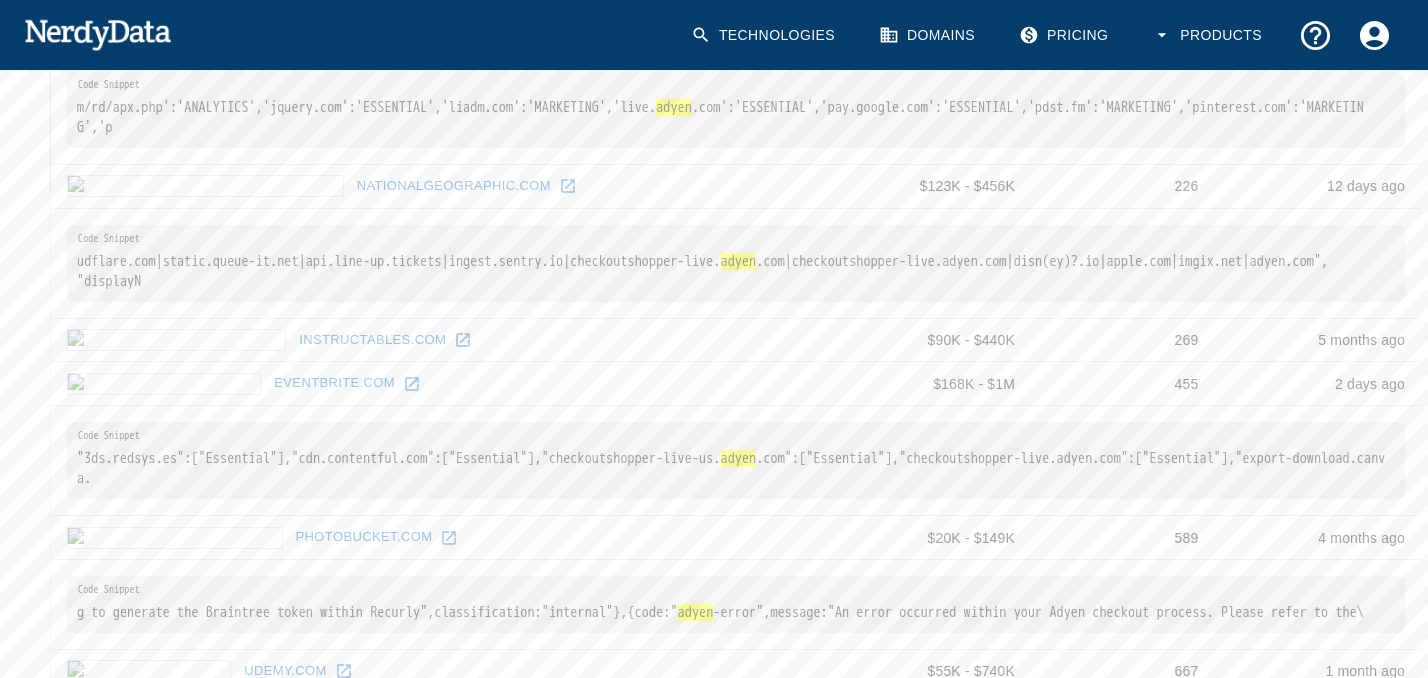 scroll, scrollTop: 0, scrollLeft: 0, axis: both 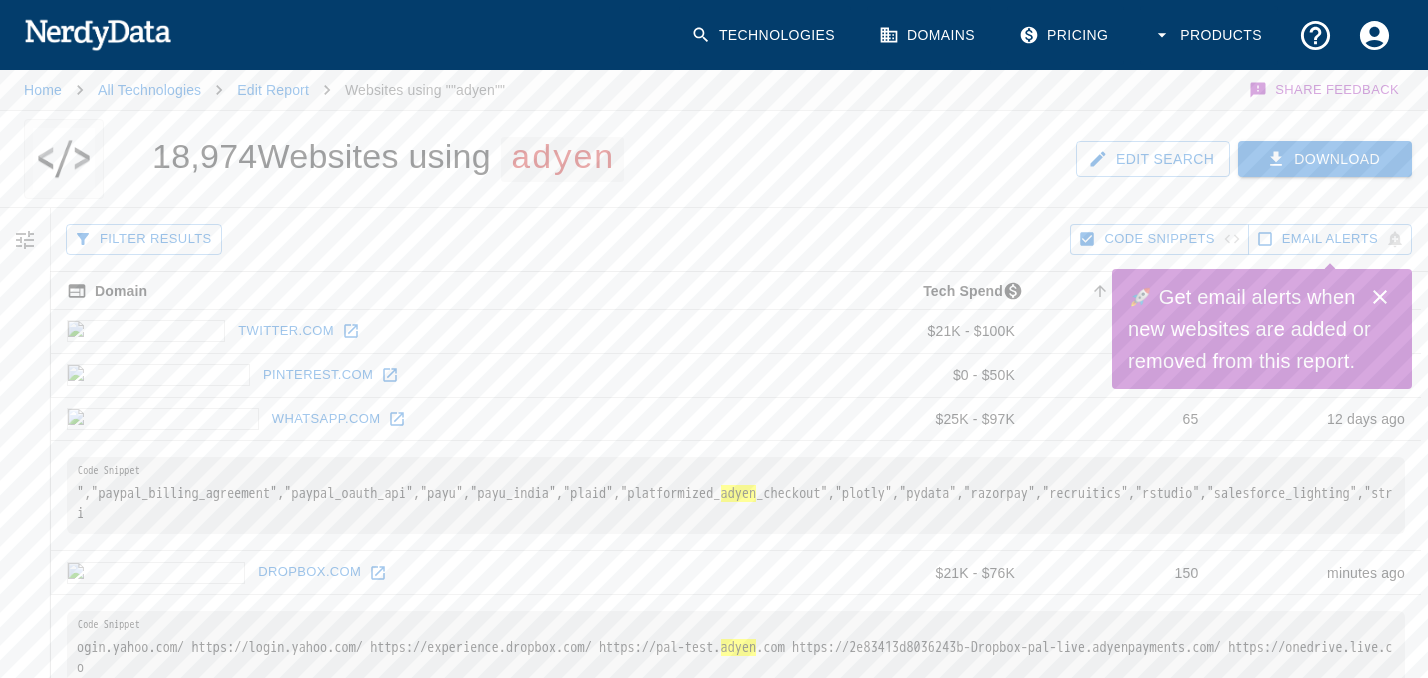 click on "Filter Results" at bounding box center (144, 239) 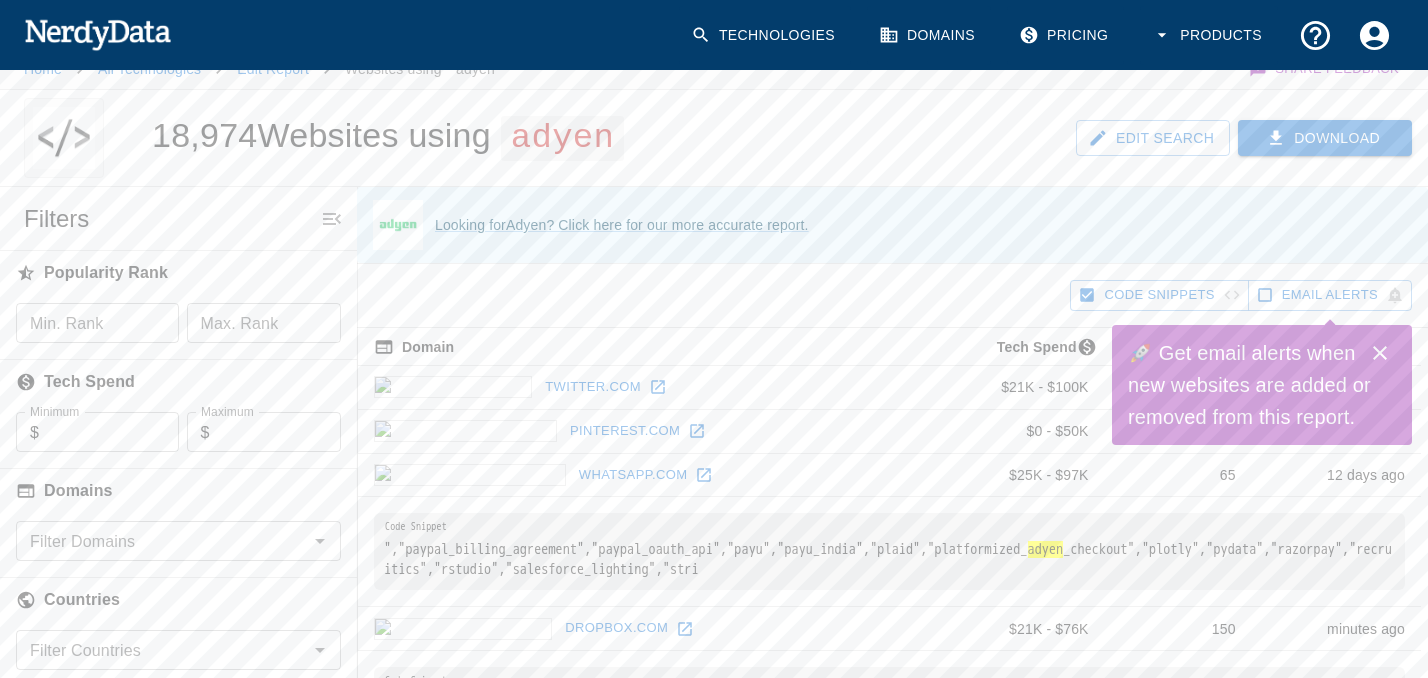 scroll, scrollTop: 9, scrollLeft: 0, axis: vertical 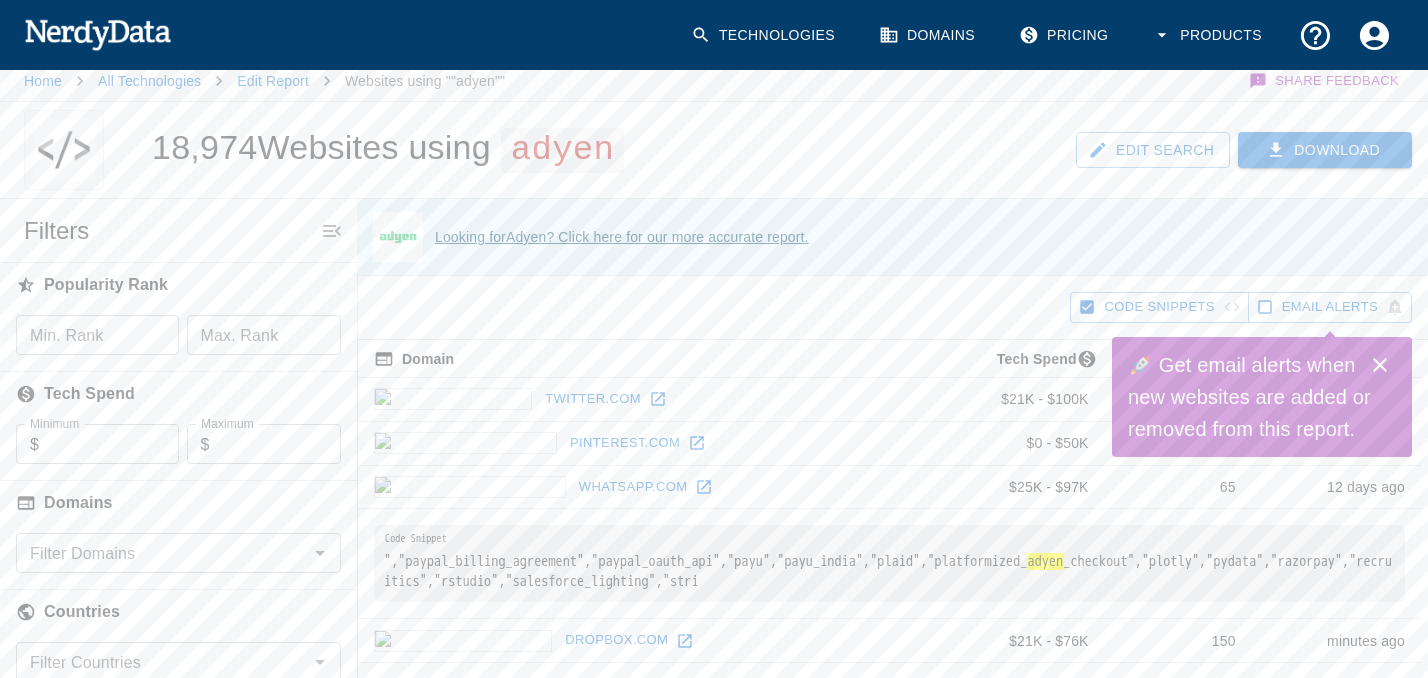 click on "Looking for  Adyen ? Click here for our more accurate report." at bounding box center (622, 237) 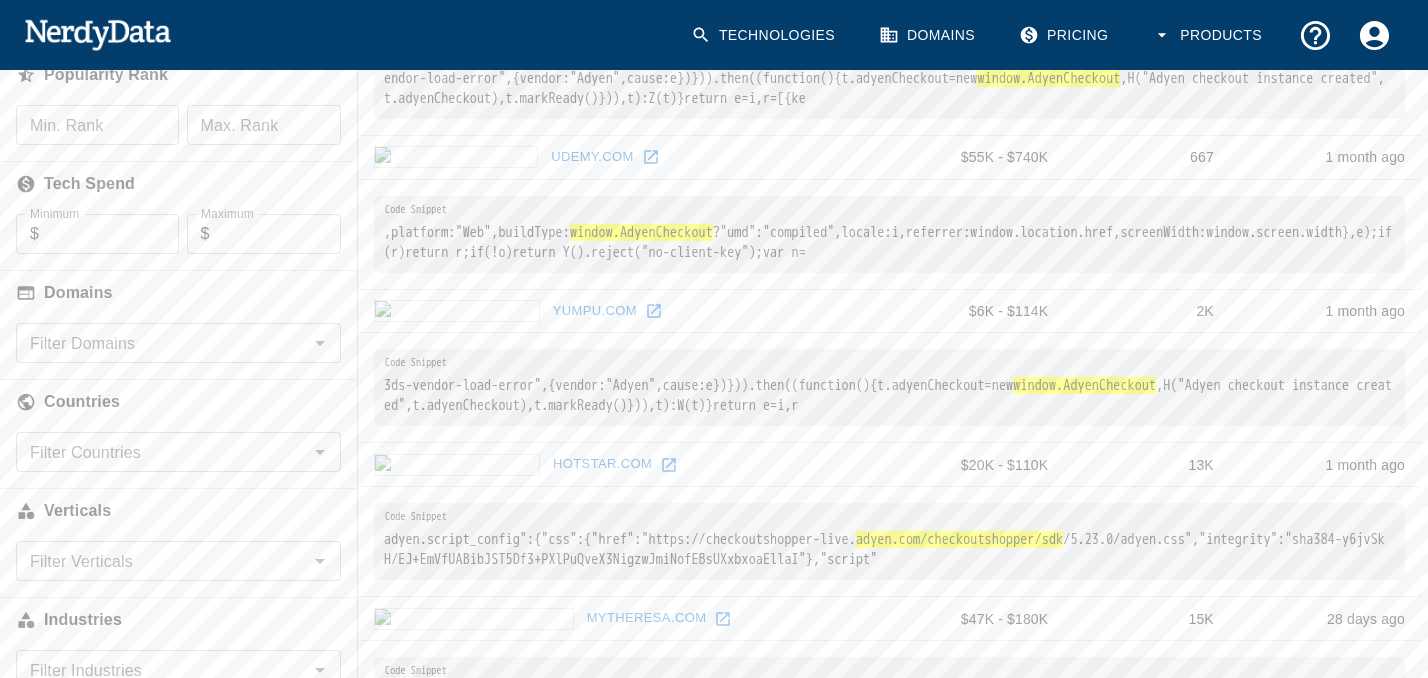 scroll, scrollTop: 371, scrollLeft: 0, axis: vertical 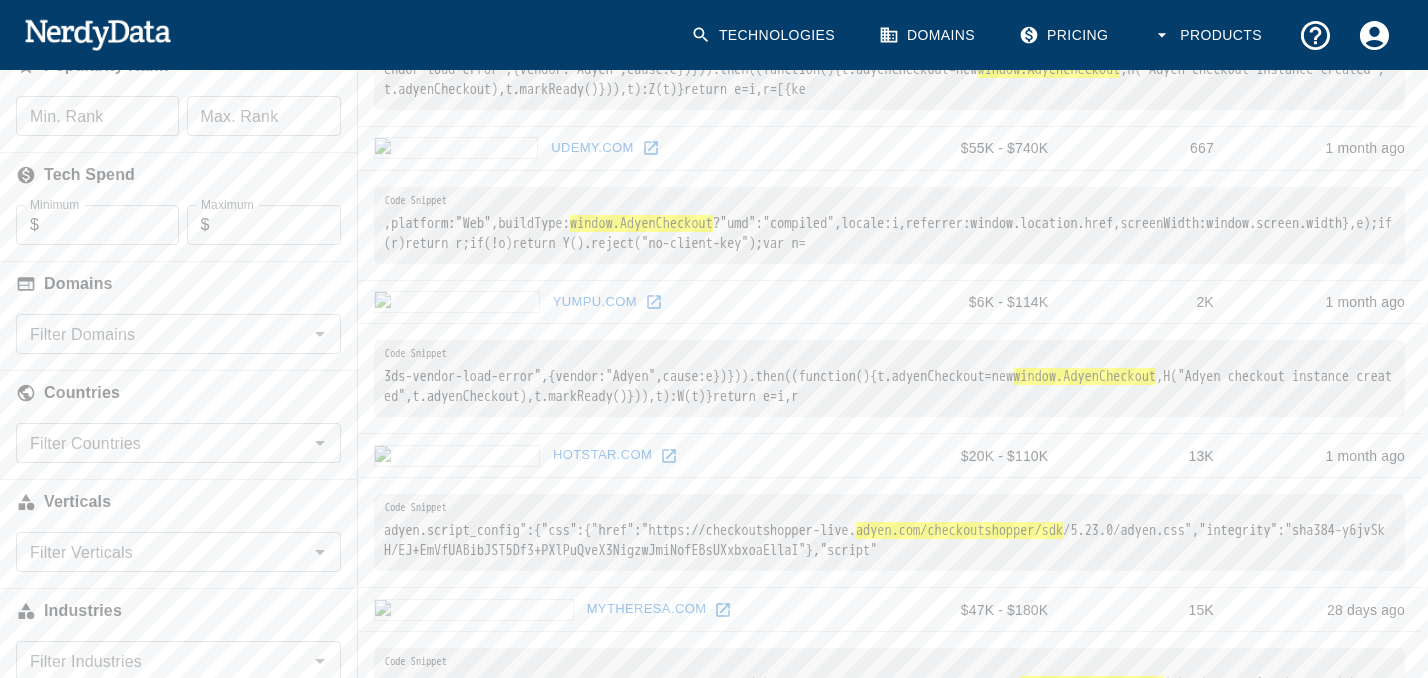click on "Filter Countries" at bounding box center [162, 443] 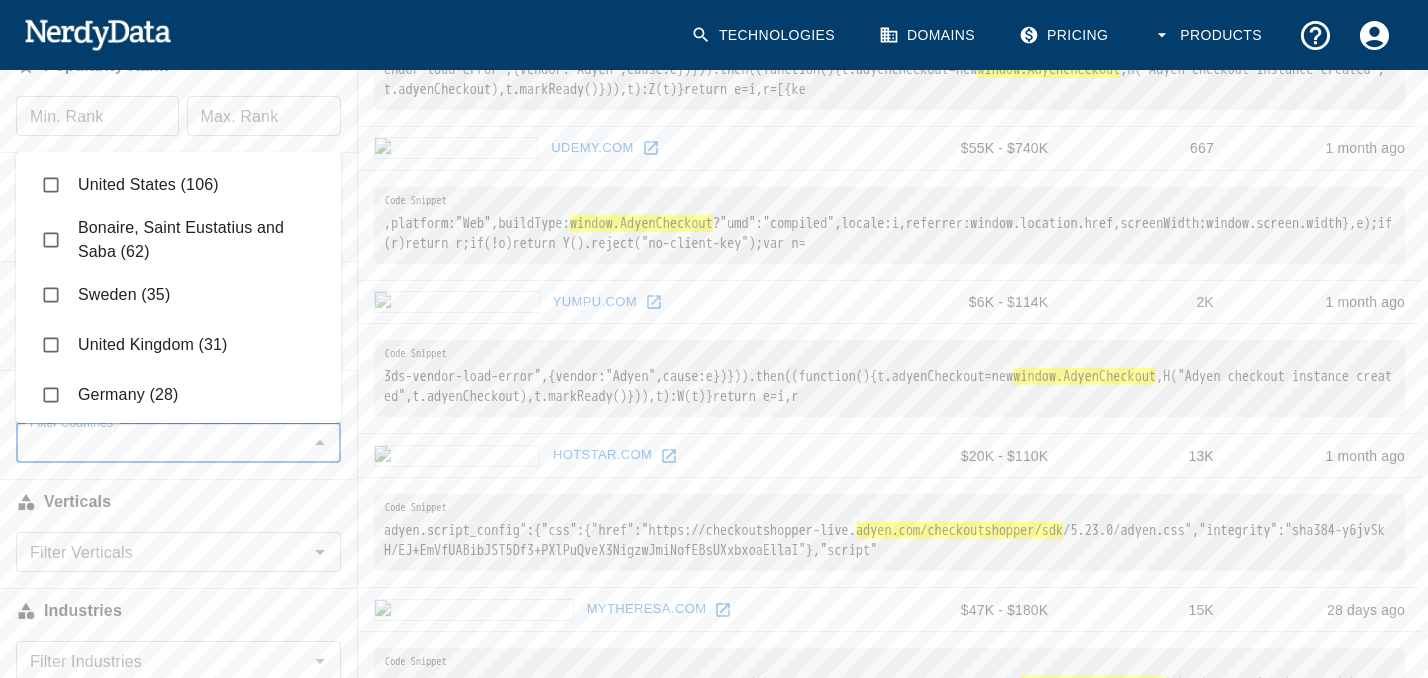 click on "United States (106)" at bounding box center [178, 185] 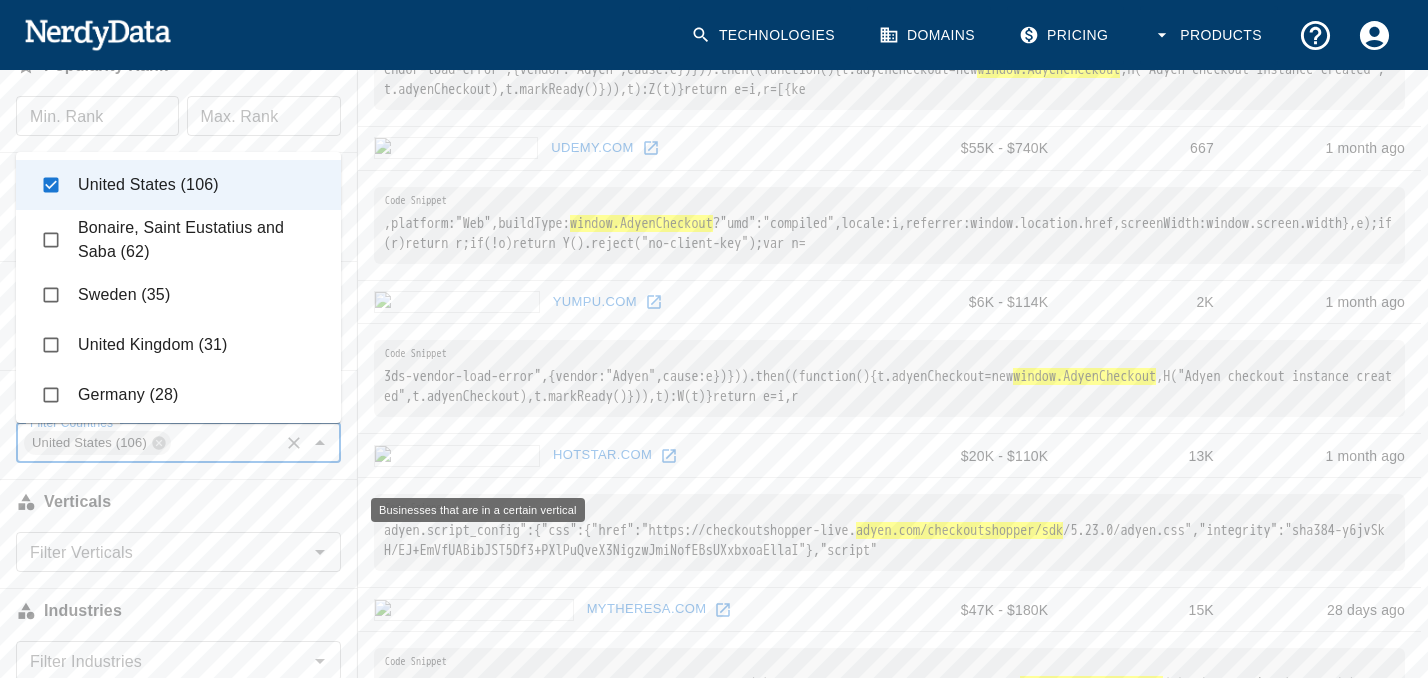 click on "Verticals" at bounding box center (178, 502) 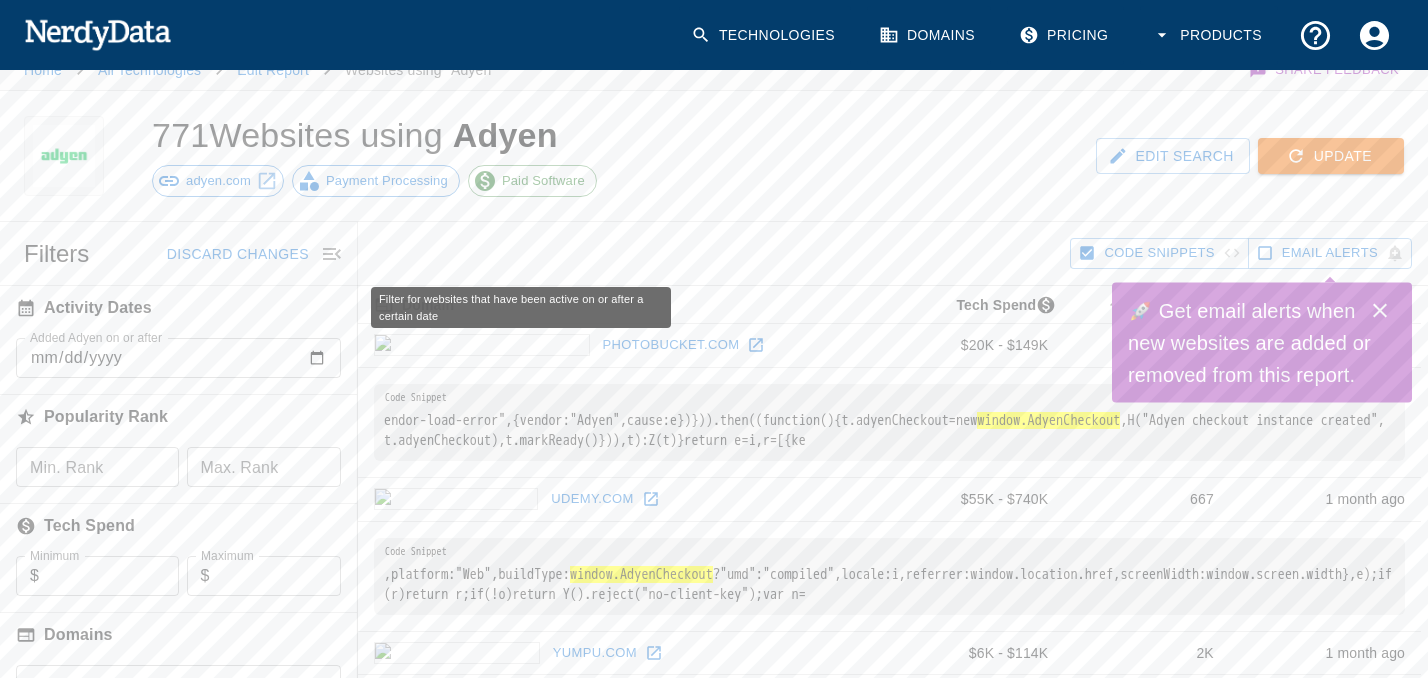 scroll, scrollTop: 32, scrollLeft: 0, axis: vertical 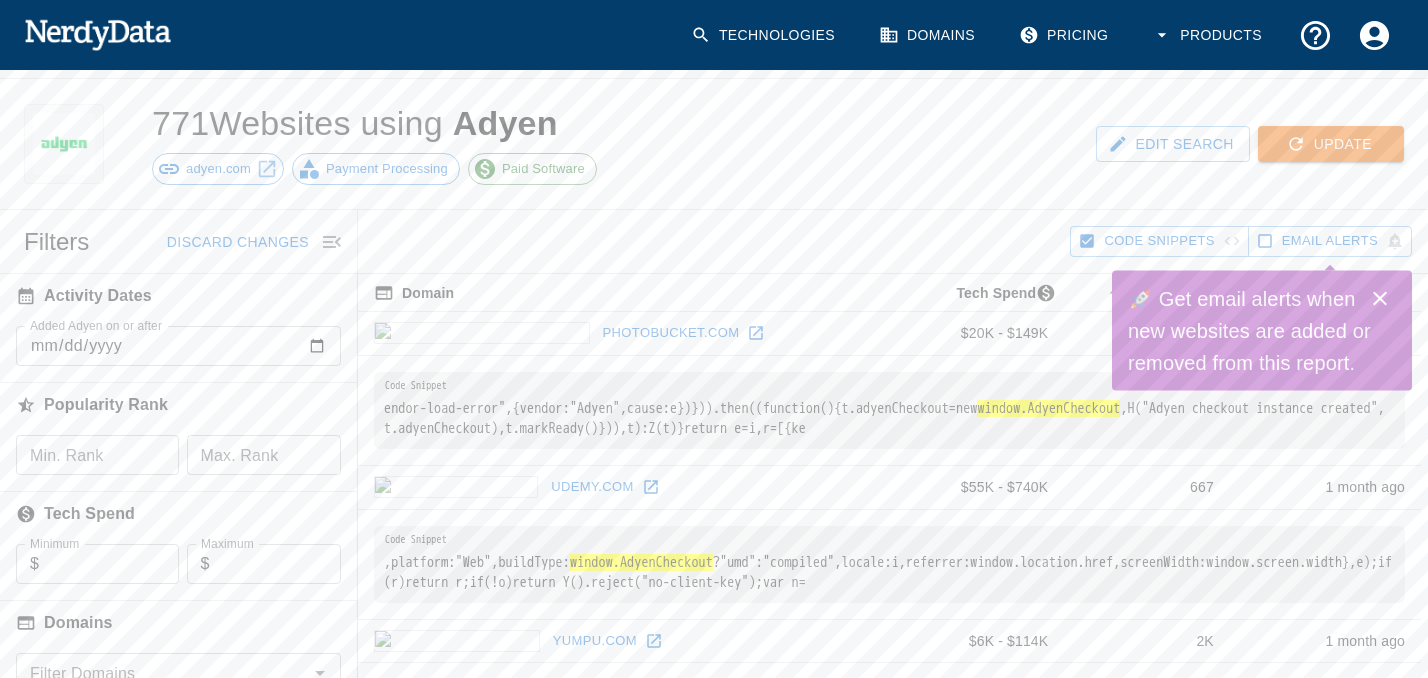 click on "Discard Changes" at bounding box center (238, 242) 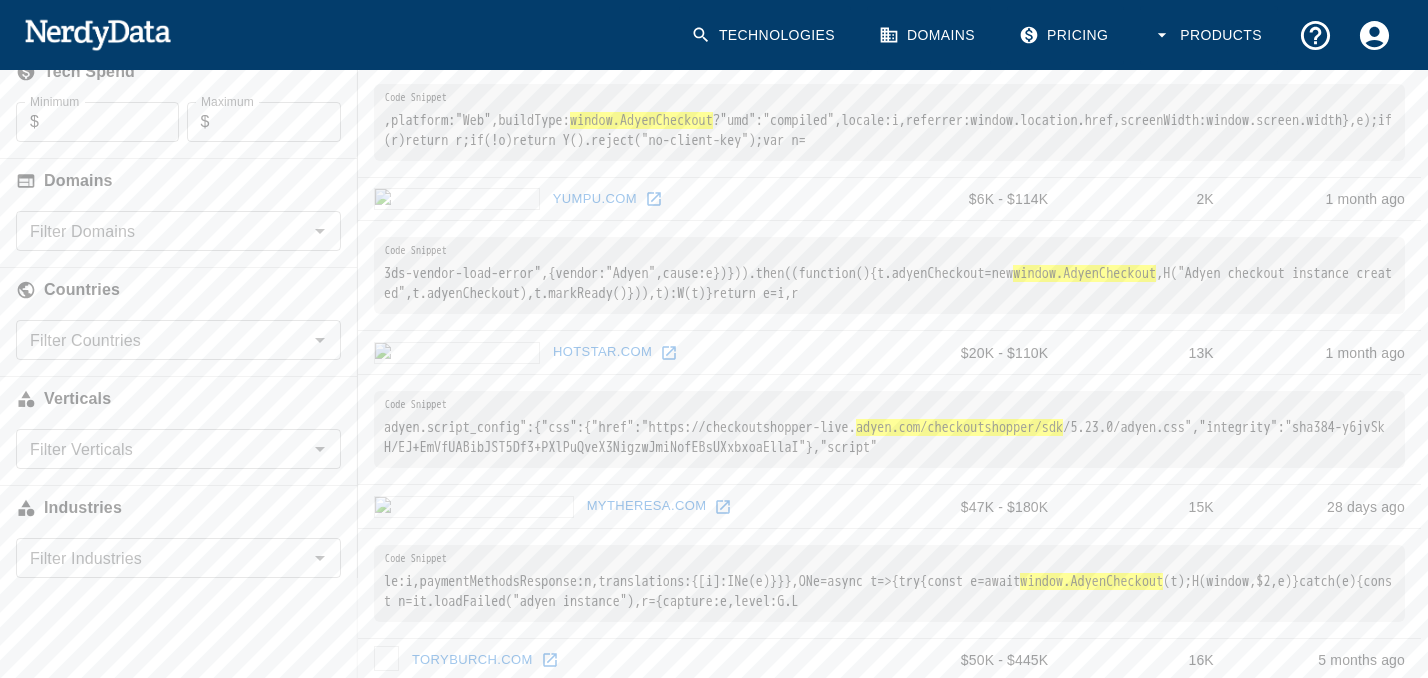 scroll, scrollTop: 481, scrollLeft: 0, axis: vertical 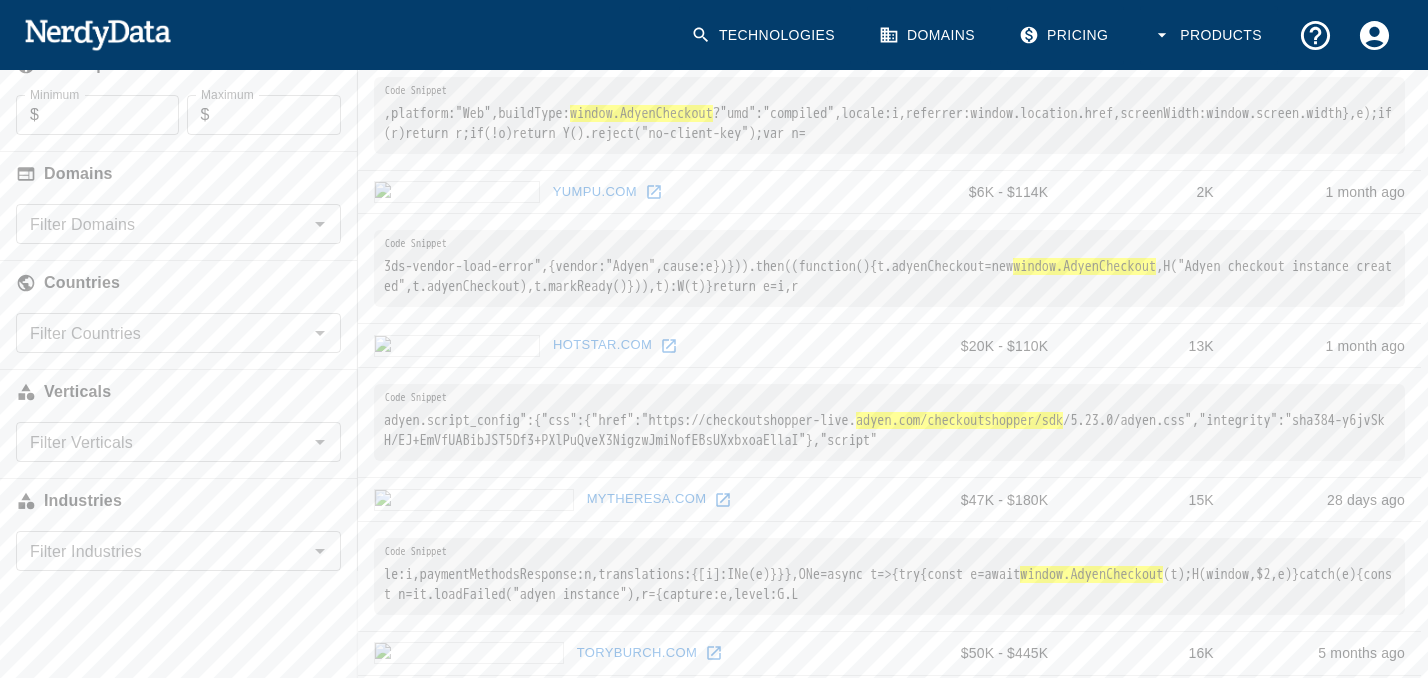 click on "Filter Countries" at bounding box center (162, 333) 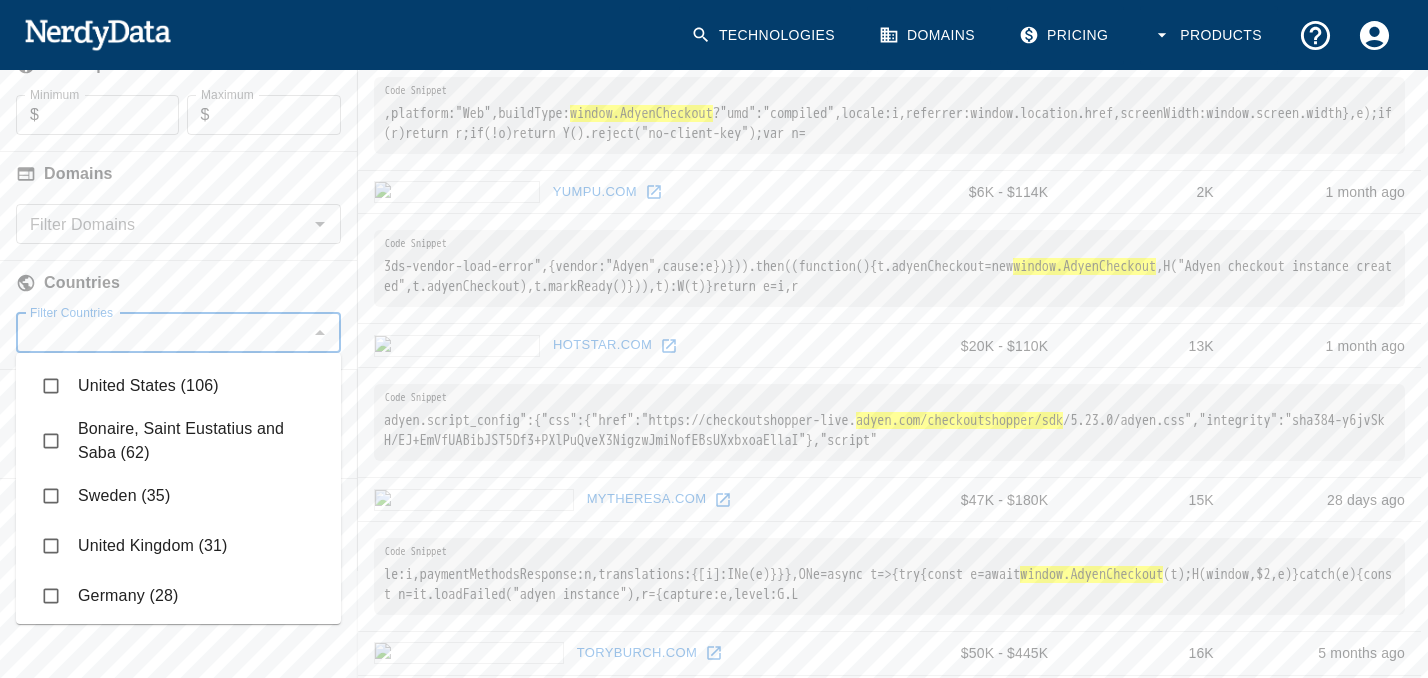 click on "United States (106)" at bounding box center [178, 386] 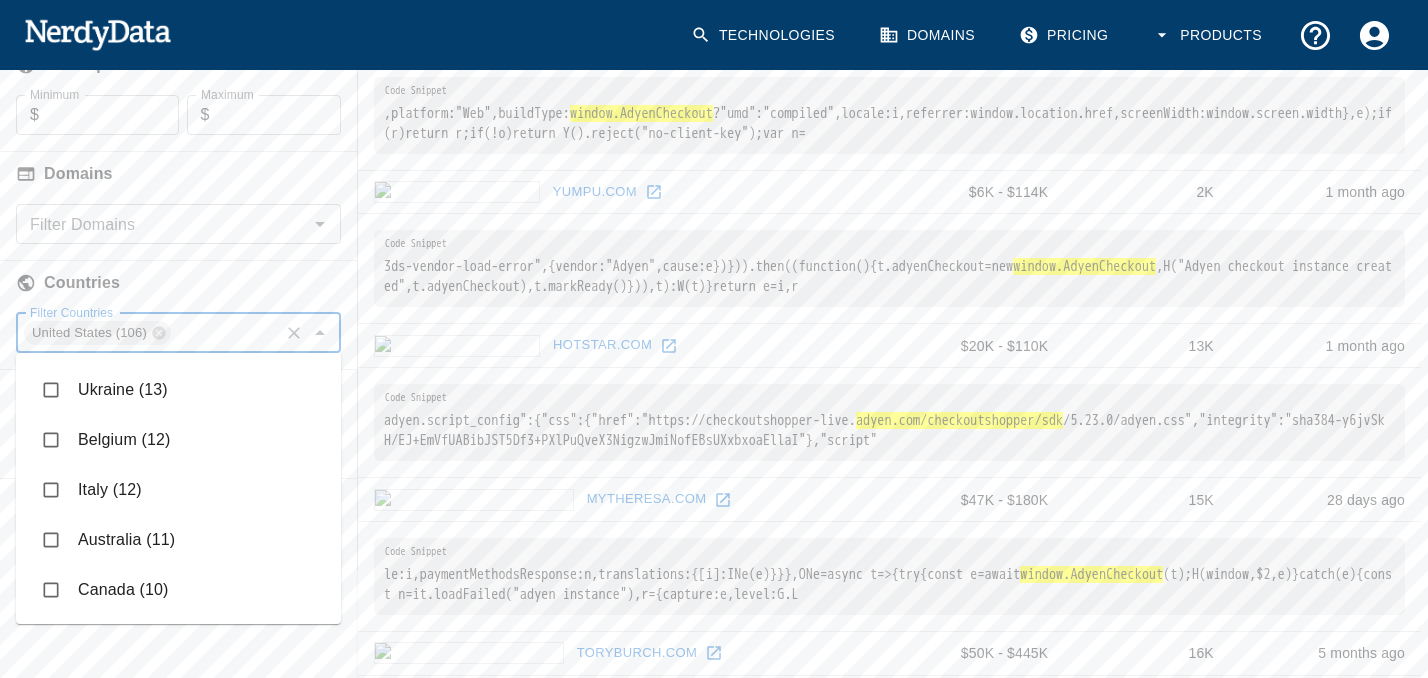 scroll, scrollTop: 0, scrollLeft: 0, axis: both 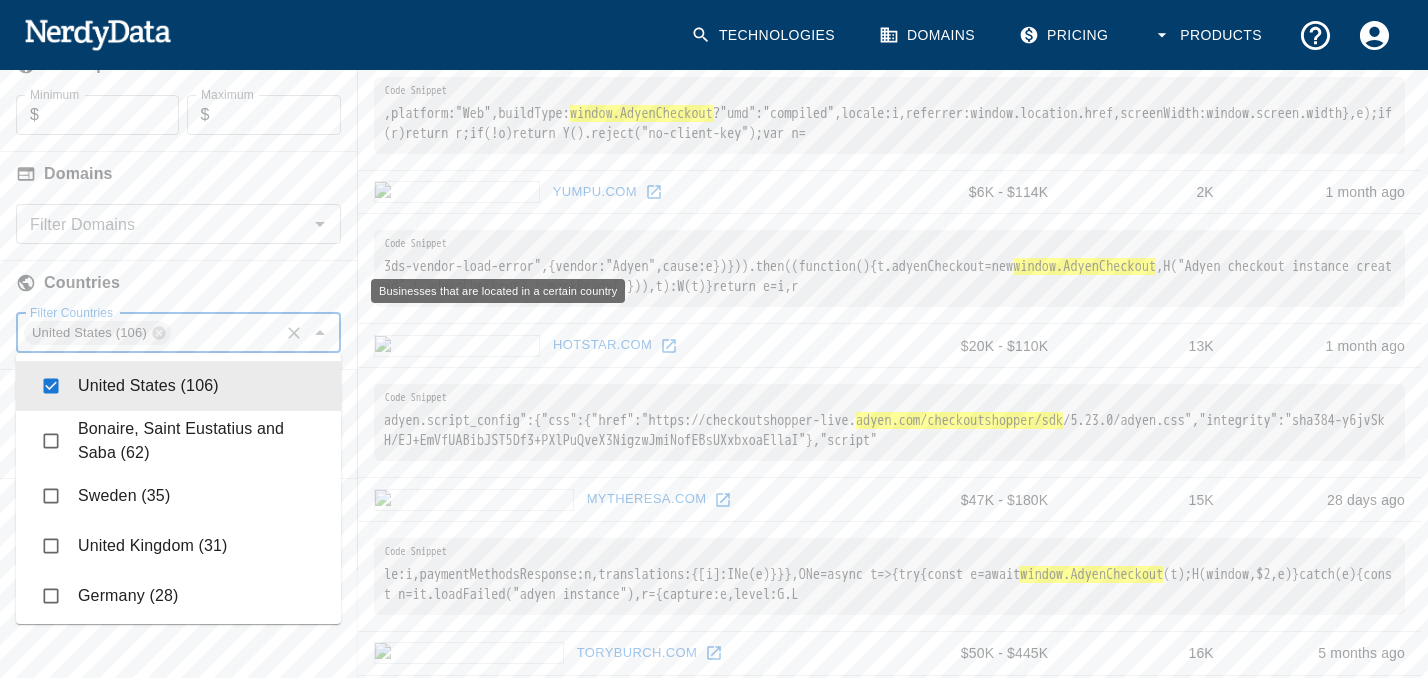 click on "Countries" at bounding box center [178, 283] 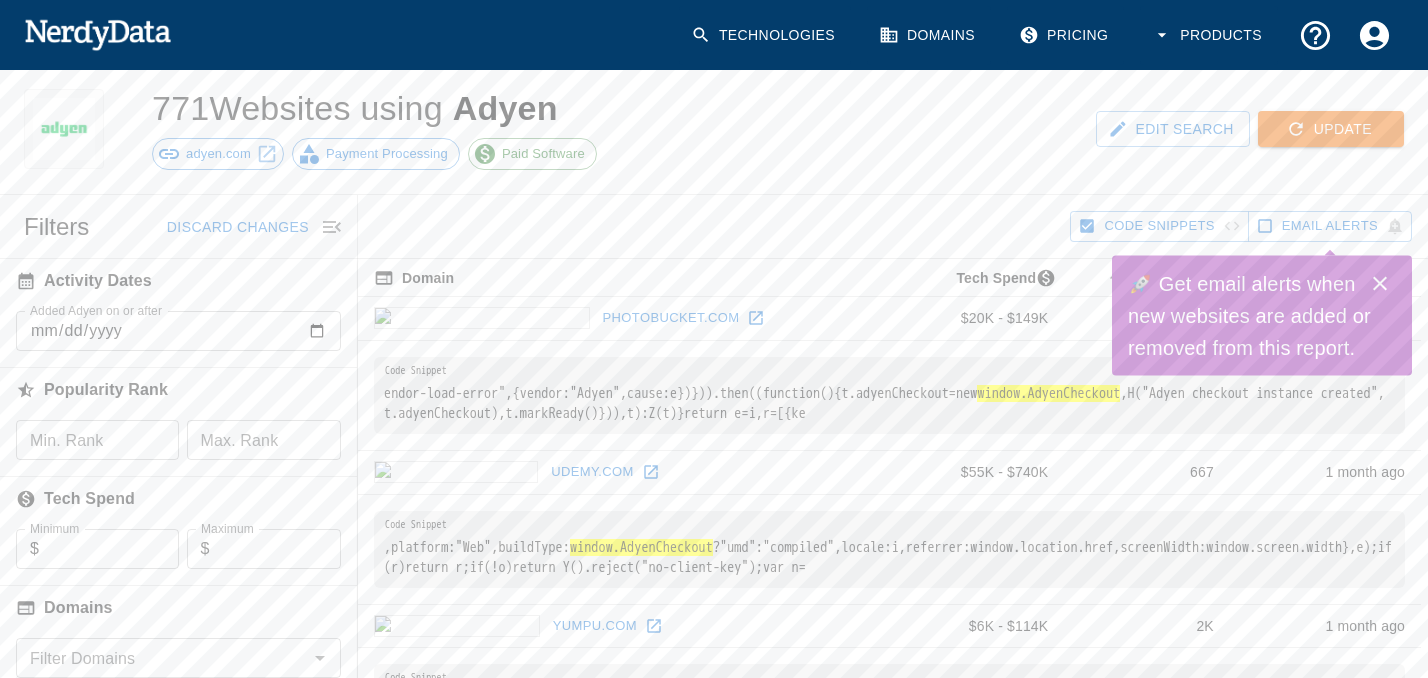 scroll, scrollTop: 45, scrollLeft: 0, axis: vertical 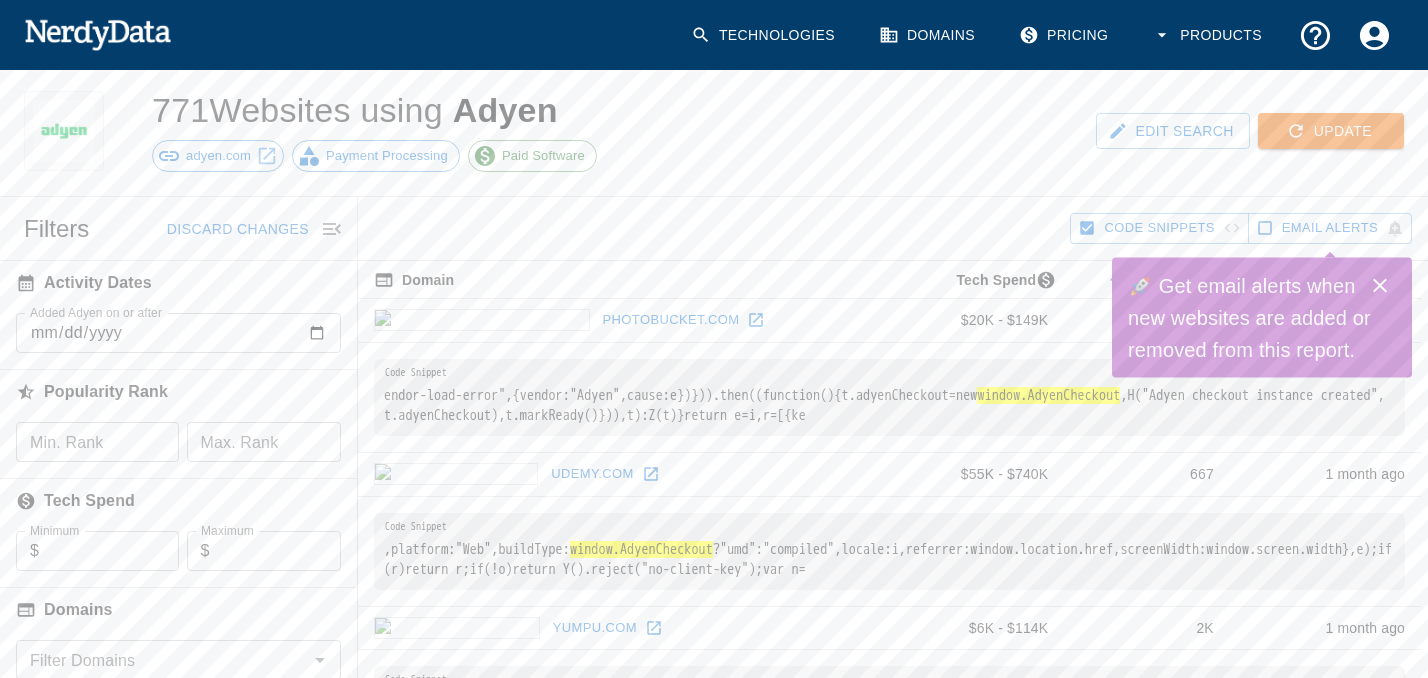 click on "Update" at bounding box center (1331, 131) 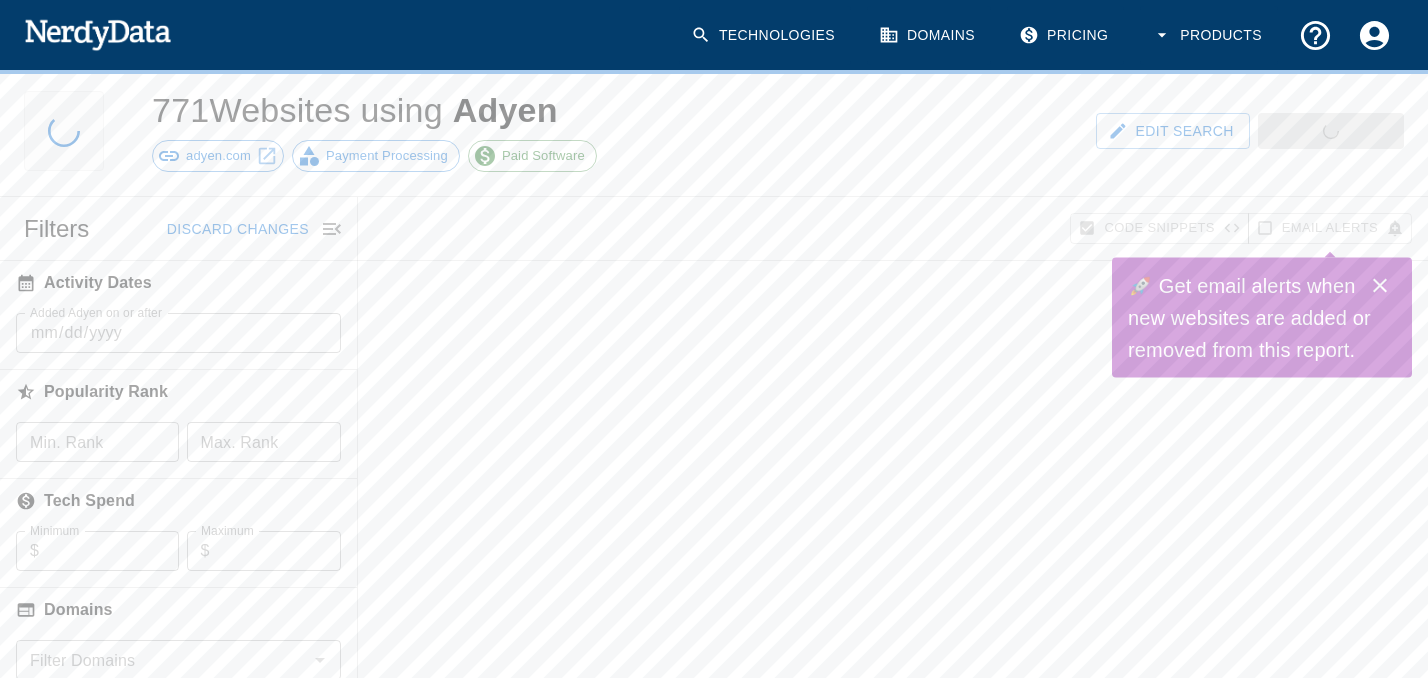 click at bounding box center [1380, 286] 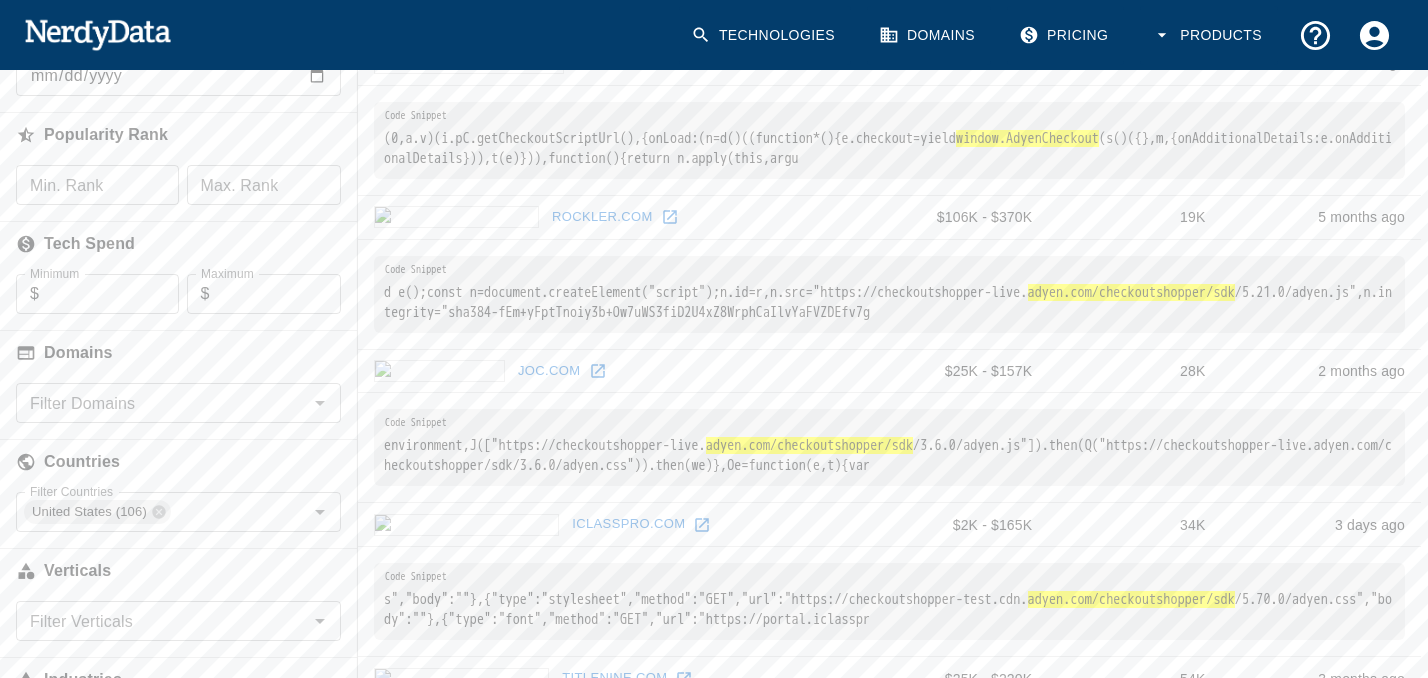 scroll, scrollTop: 309, scrollLeft: 0, axis: vertical 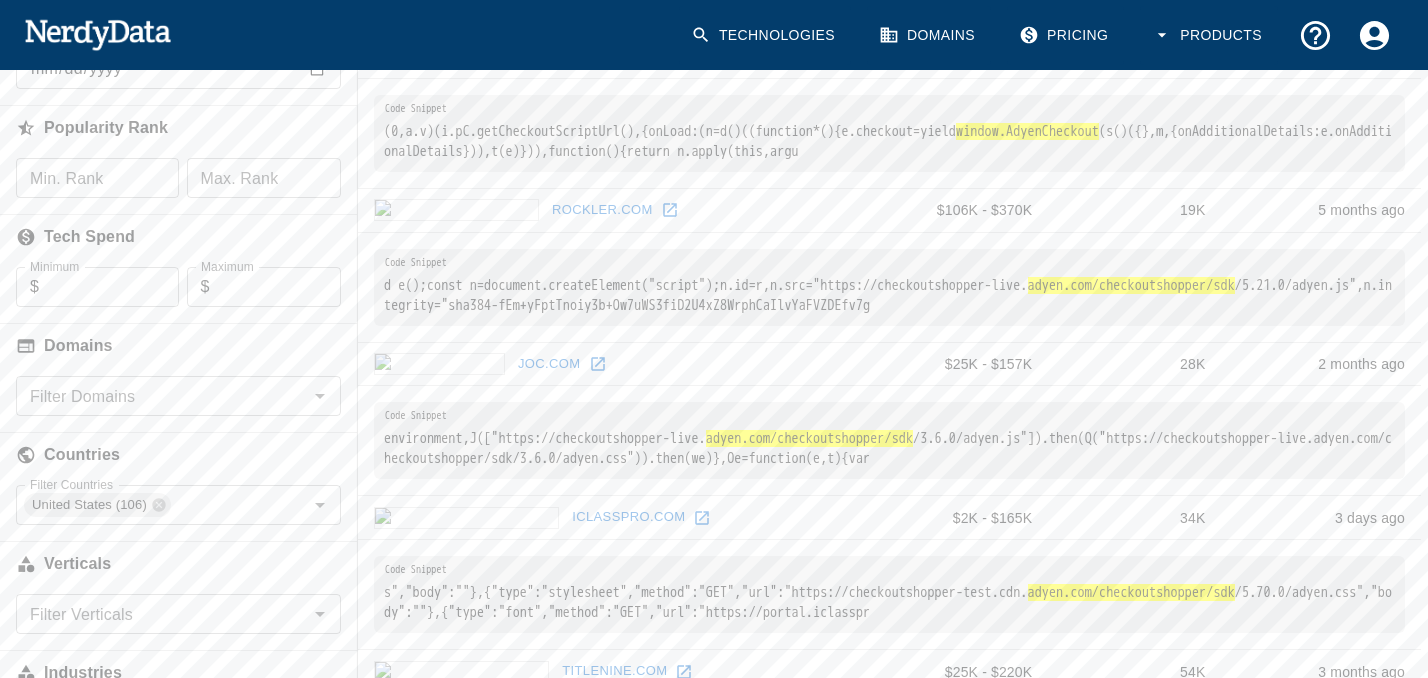 click on "Filter Domains Filter Domains" at bounding box center (178, 396) 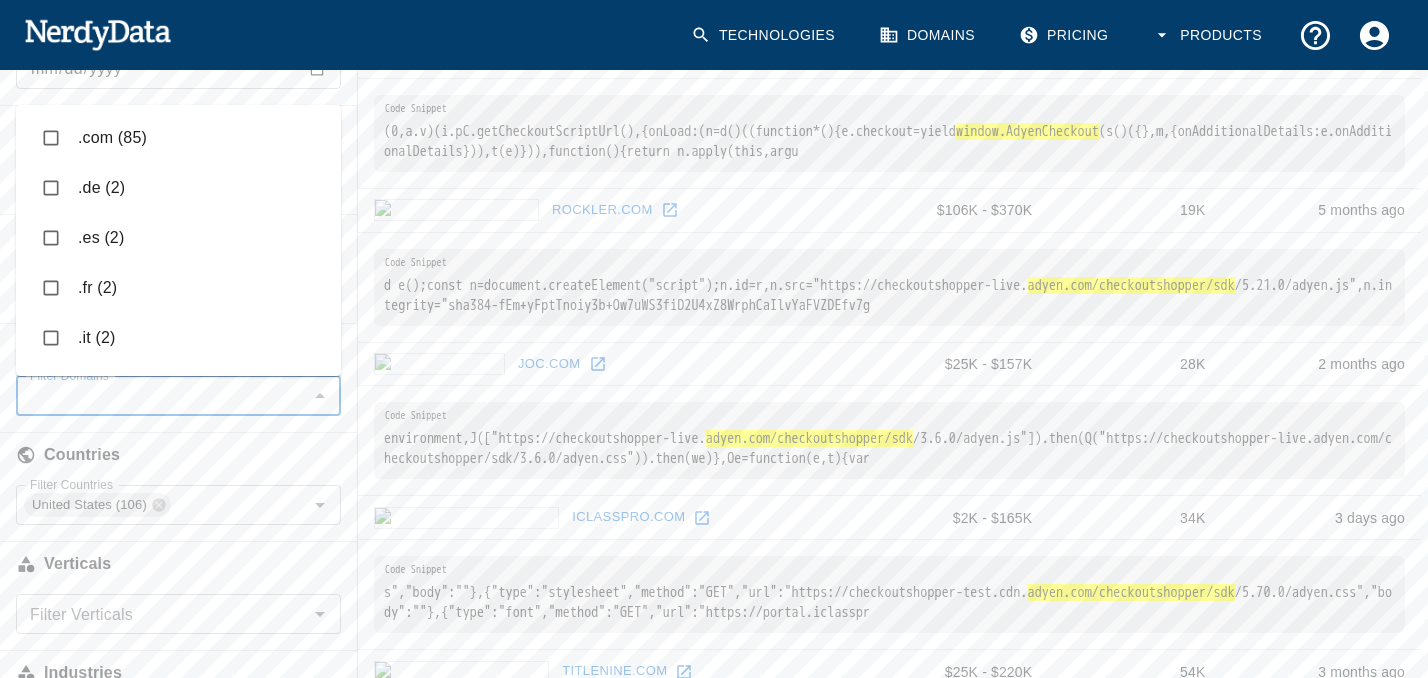 click on ".com (85)" at bounding box center [178, 138] 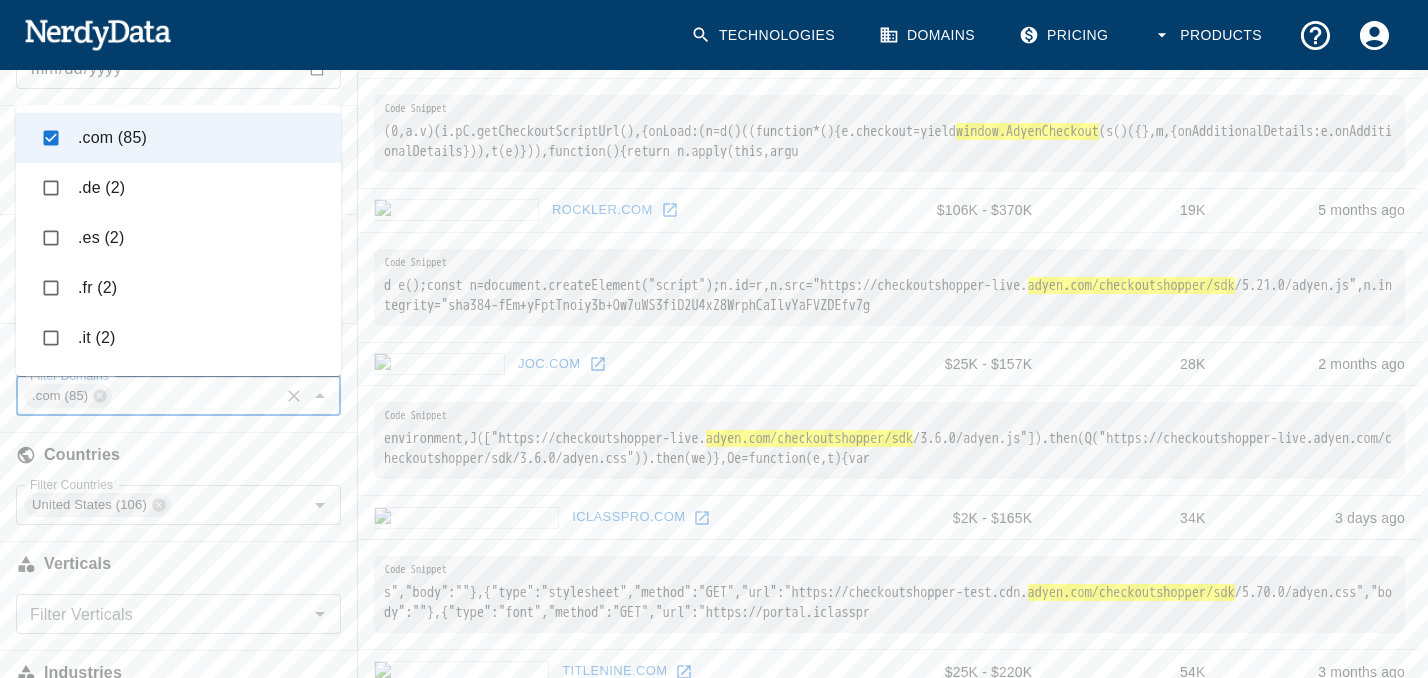 scroll, scrollTop: 0, scrollLeft: 0, axis: both 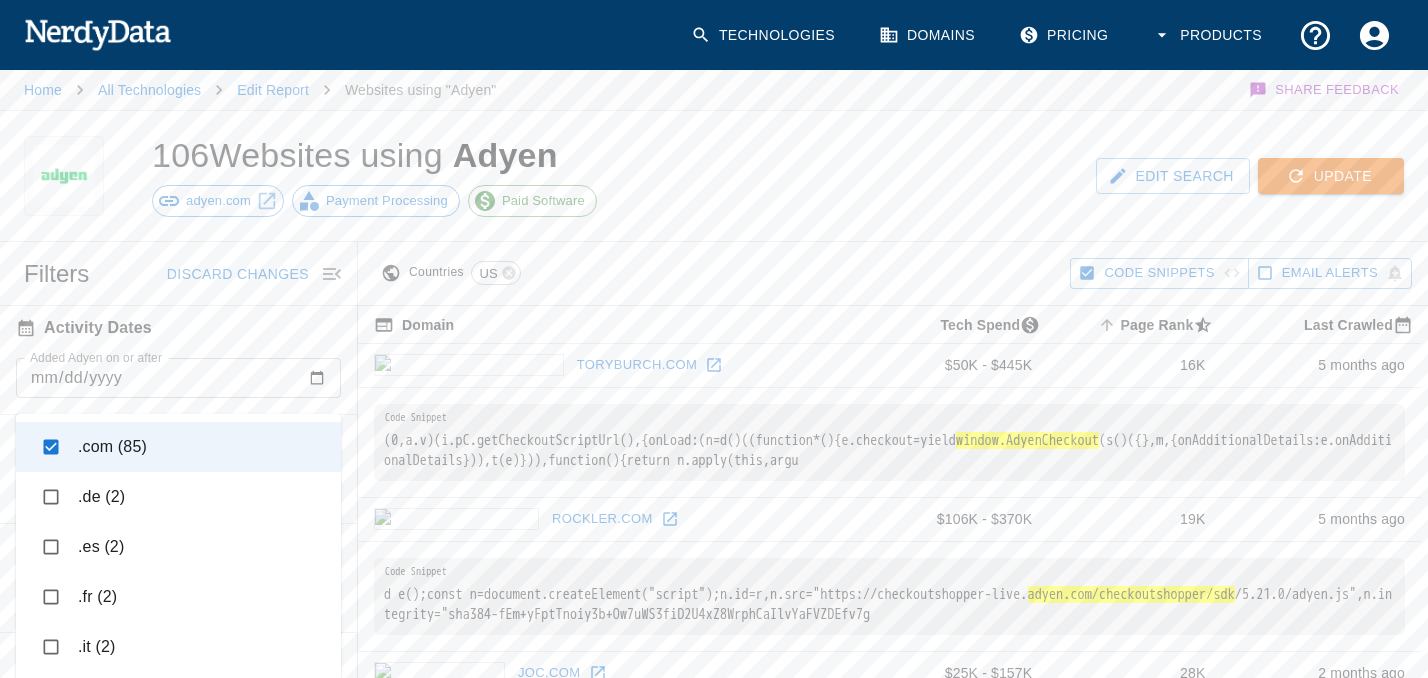 click on "Update" at bounding box center (1331, 176) 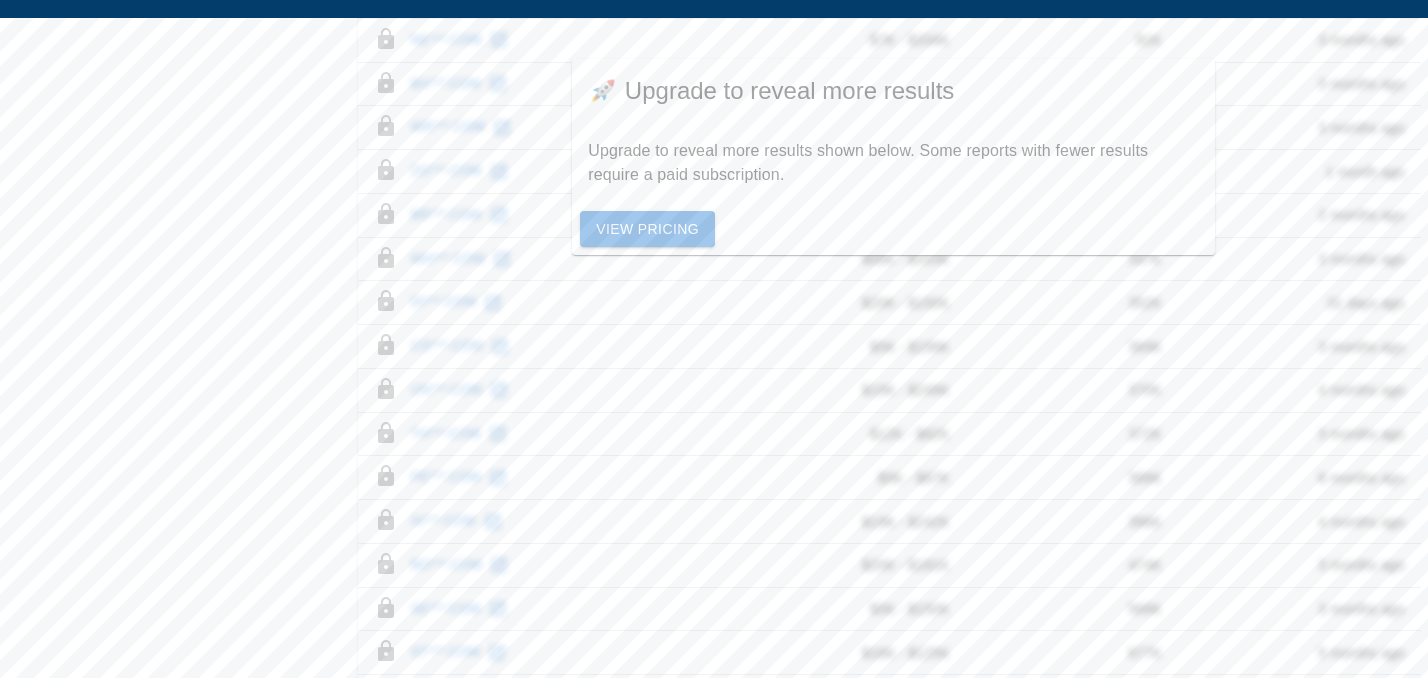 scroll, scrollTop: 1124, scrollLeft: 0, axis: vertical 